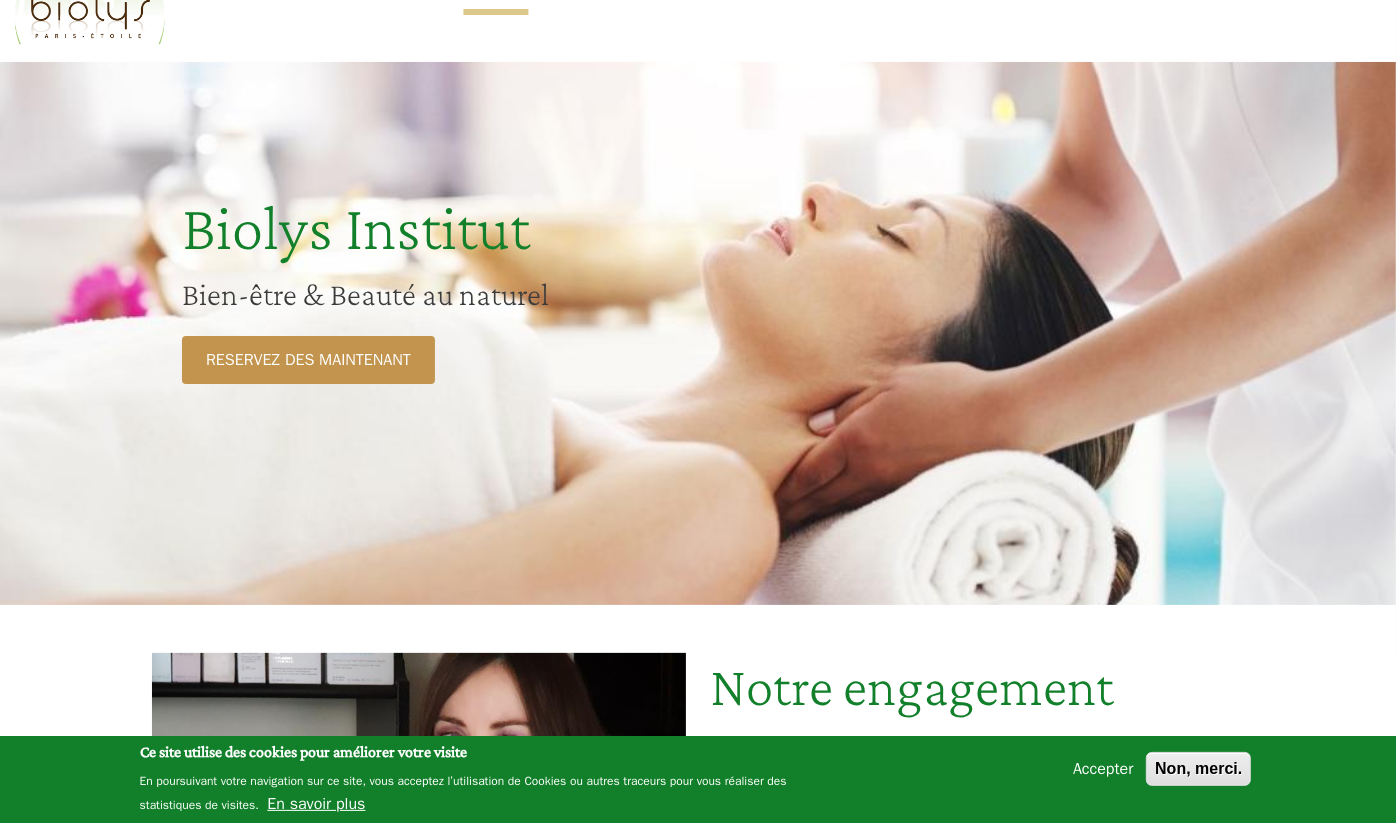 scroll, scrollTop: 0, scrollLeft: 0, axis: both 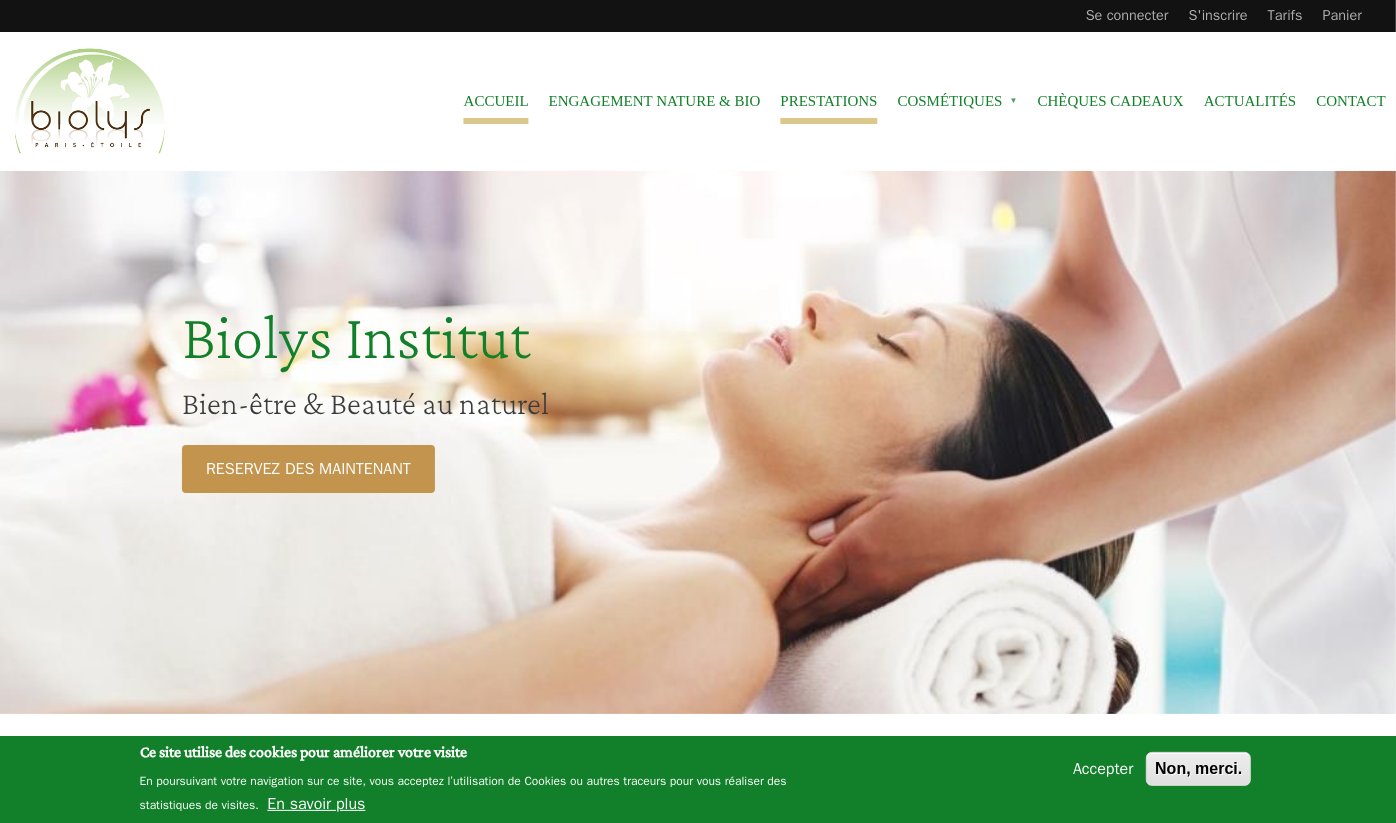 click on "Prestations" at bounding box center (828, 101) 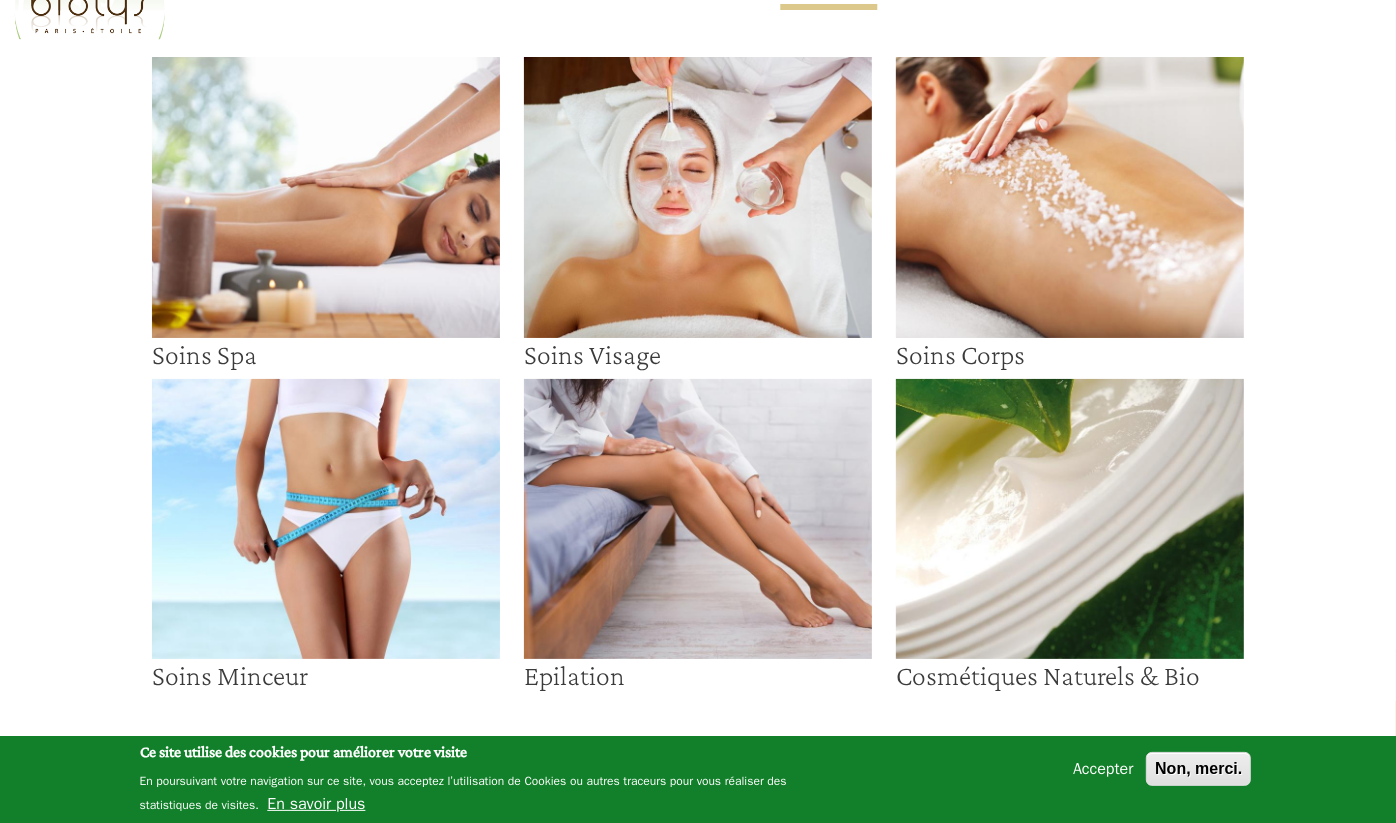 scroll, scrollTop: 115, scrollLeft: 0, axis: vertical 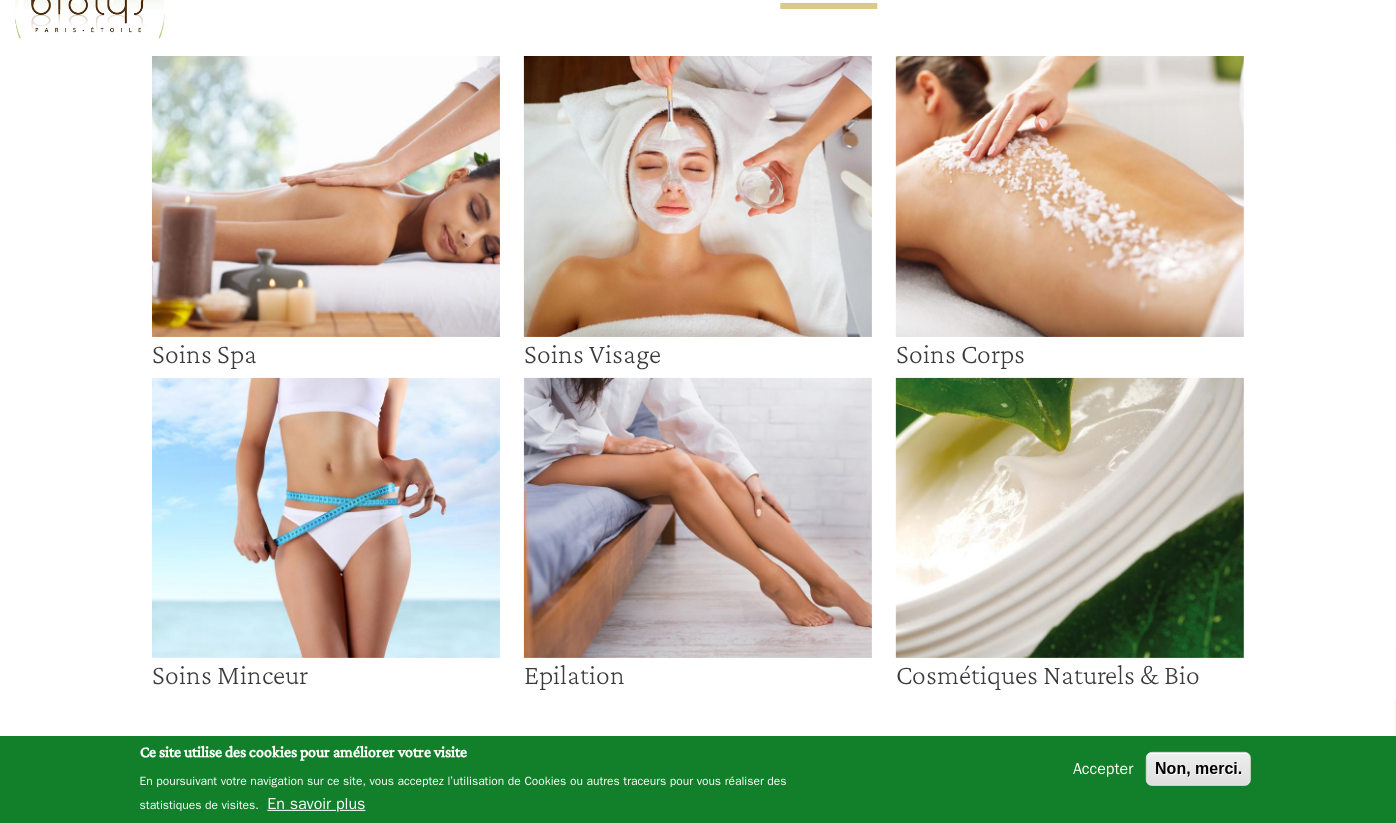 click at bounding box center (698, 196) 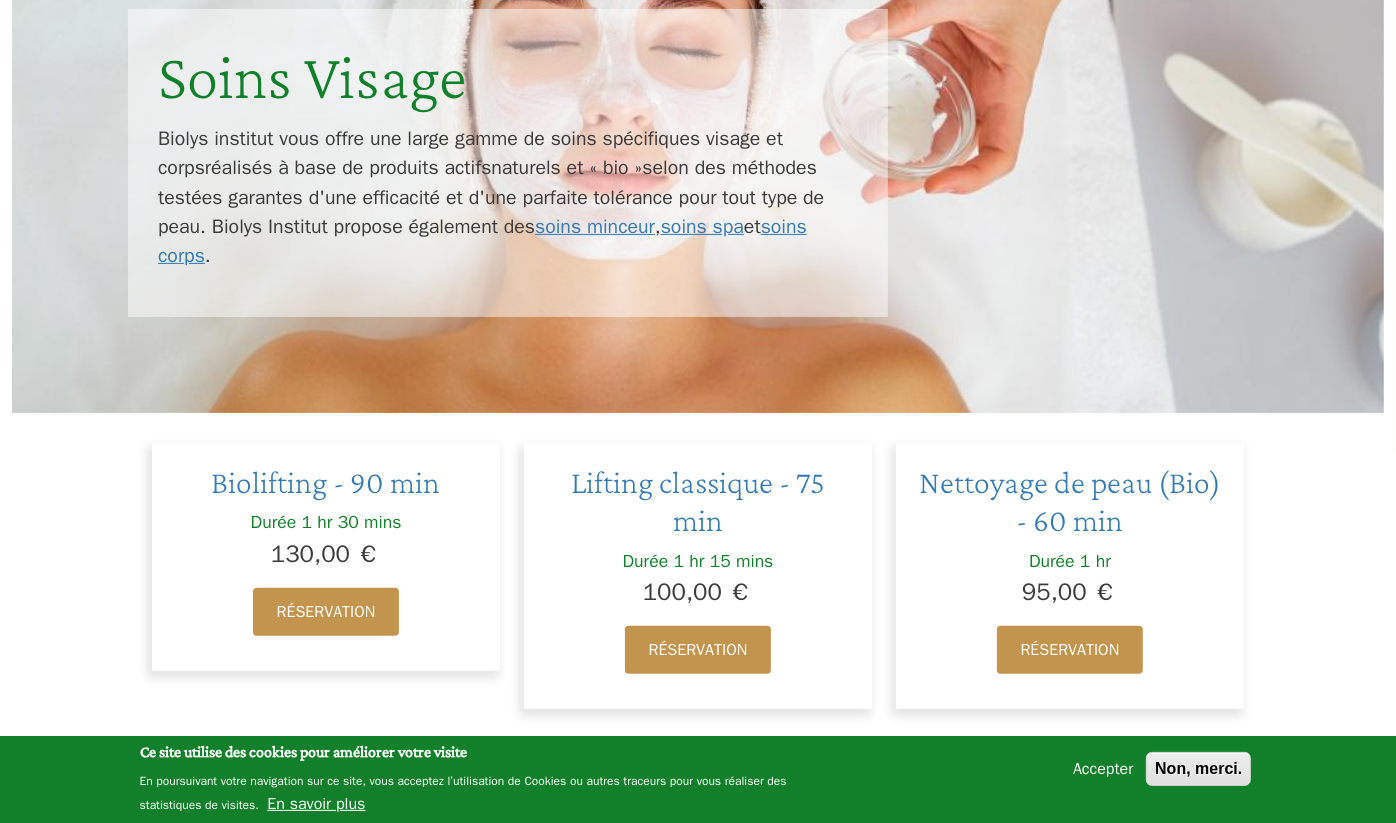 scroll, scrollTop: 311, scrollLeft: 0, axis: vertical 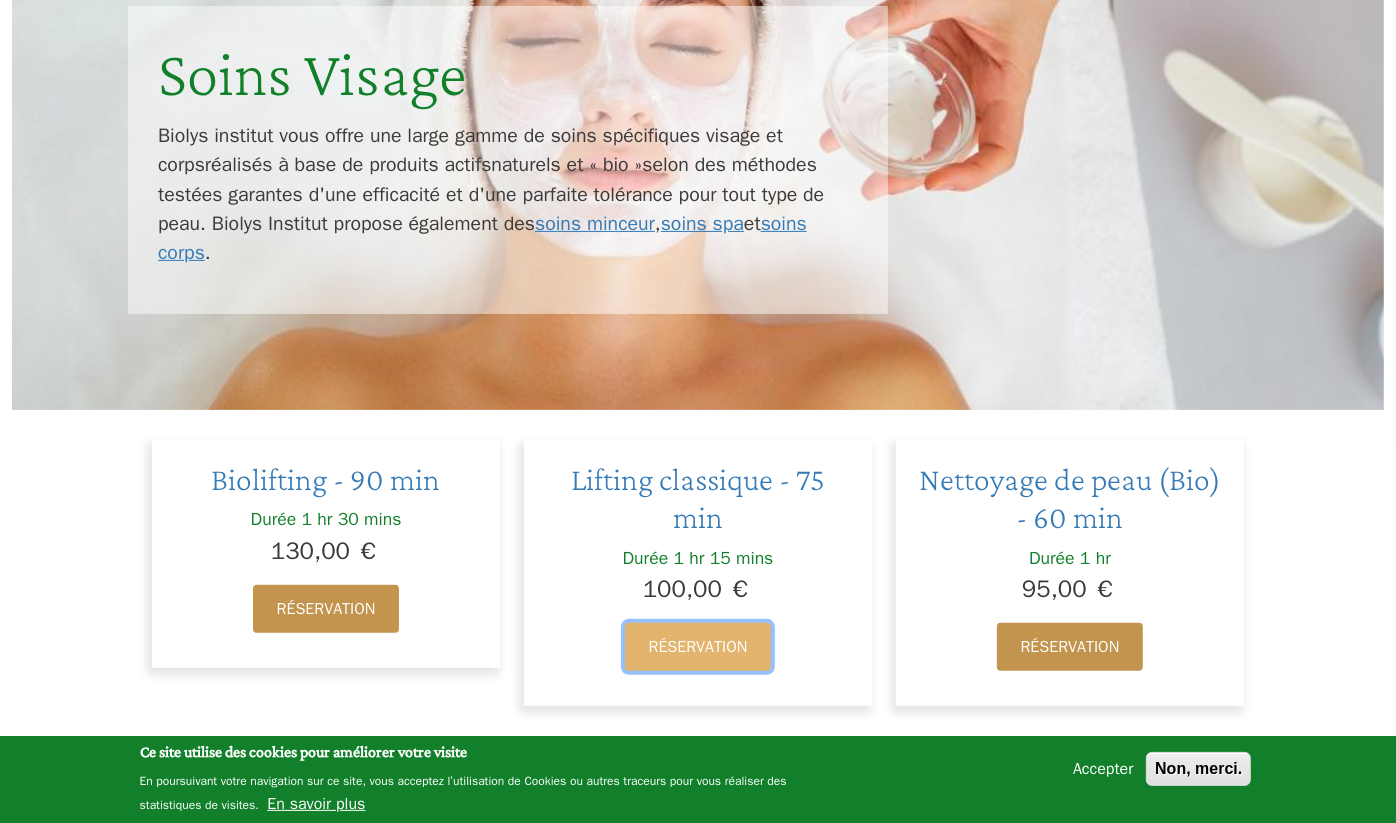 click on "Réservation" at bounding box center [698, 647] 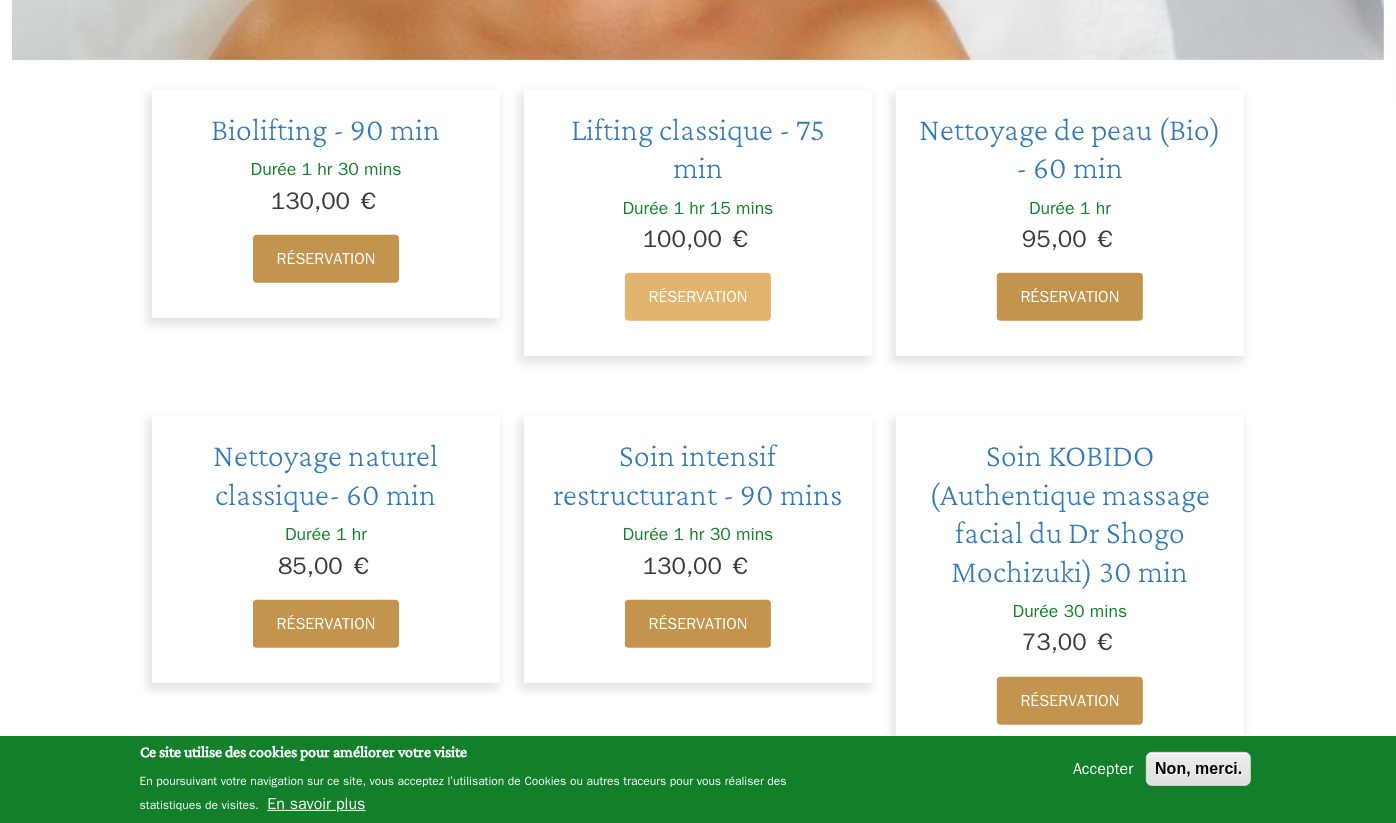 scroll, scrollTop: 663, scrollLeft: 0, axis: vertical 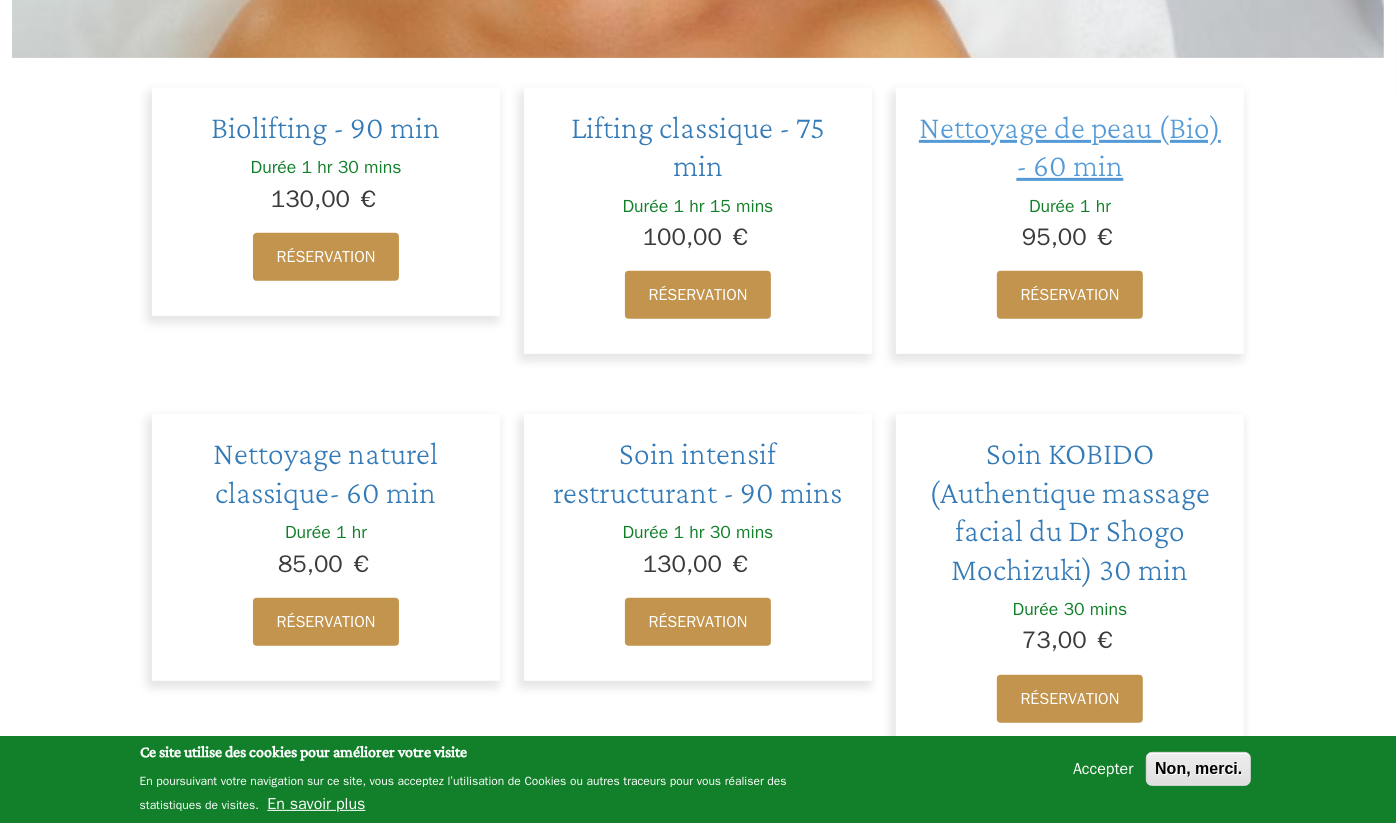 click on "Nettoyage de peau (Bio) - 60 min" at bounding box center [1070, 146] 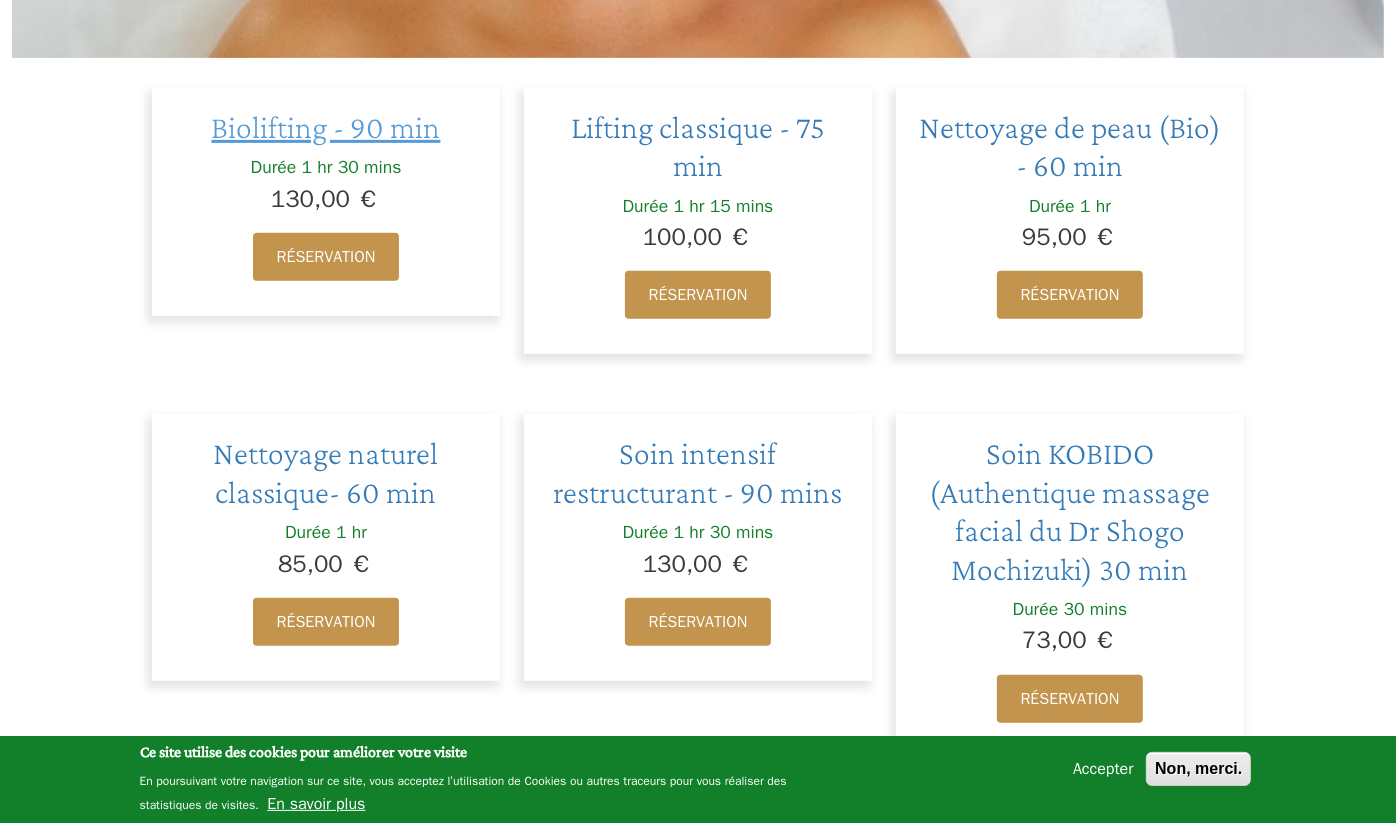 click on "Biolifting - 90 min" at bounding box center (326, 127) 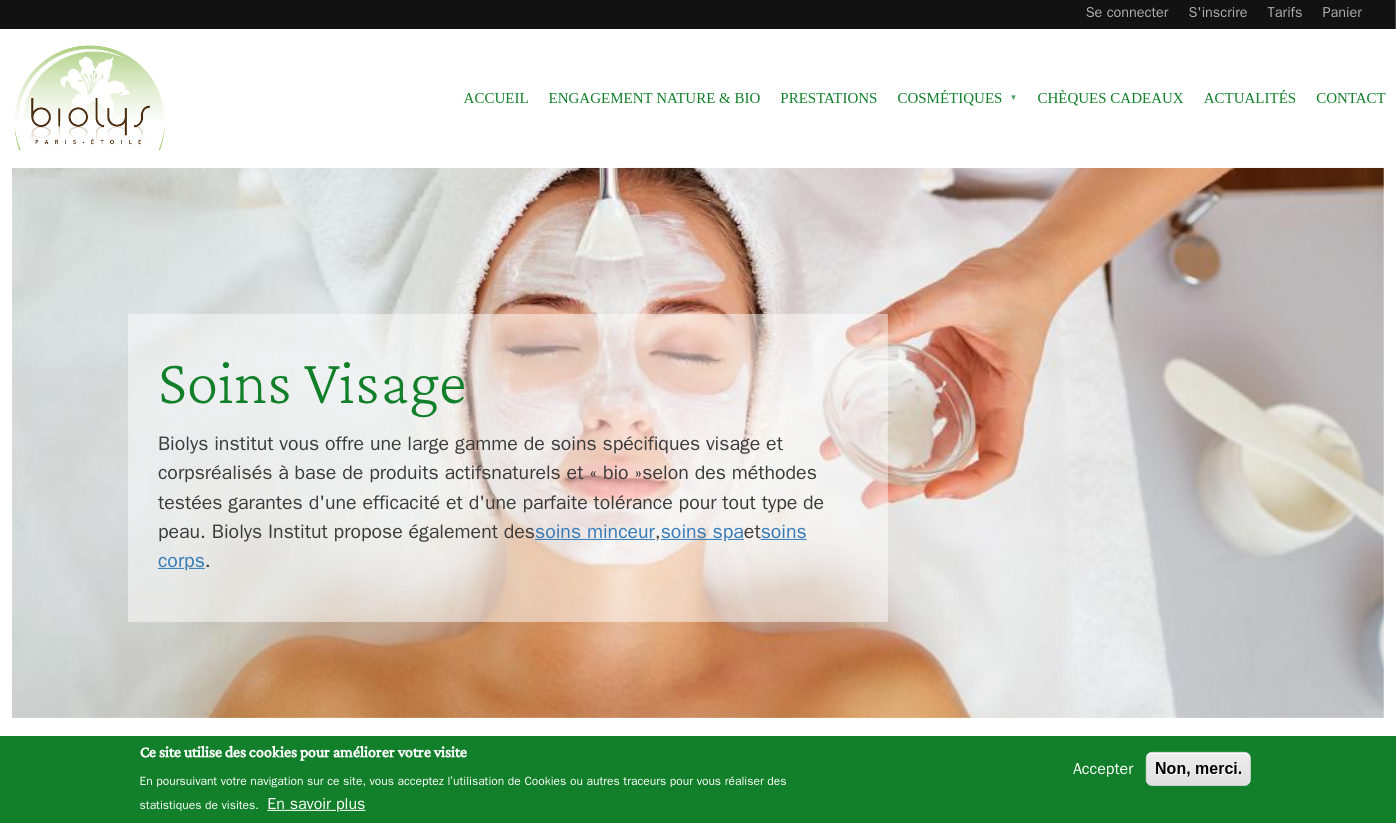 scroll, scrollTop: 0, scrollLeft: 0, axis: both 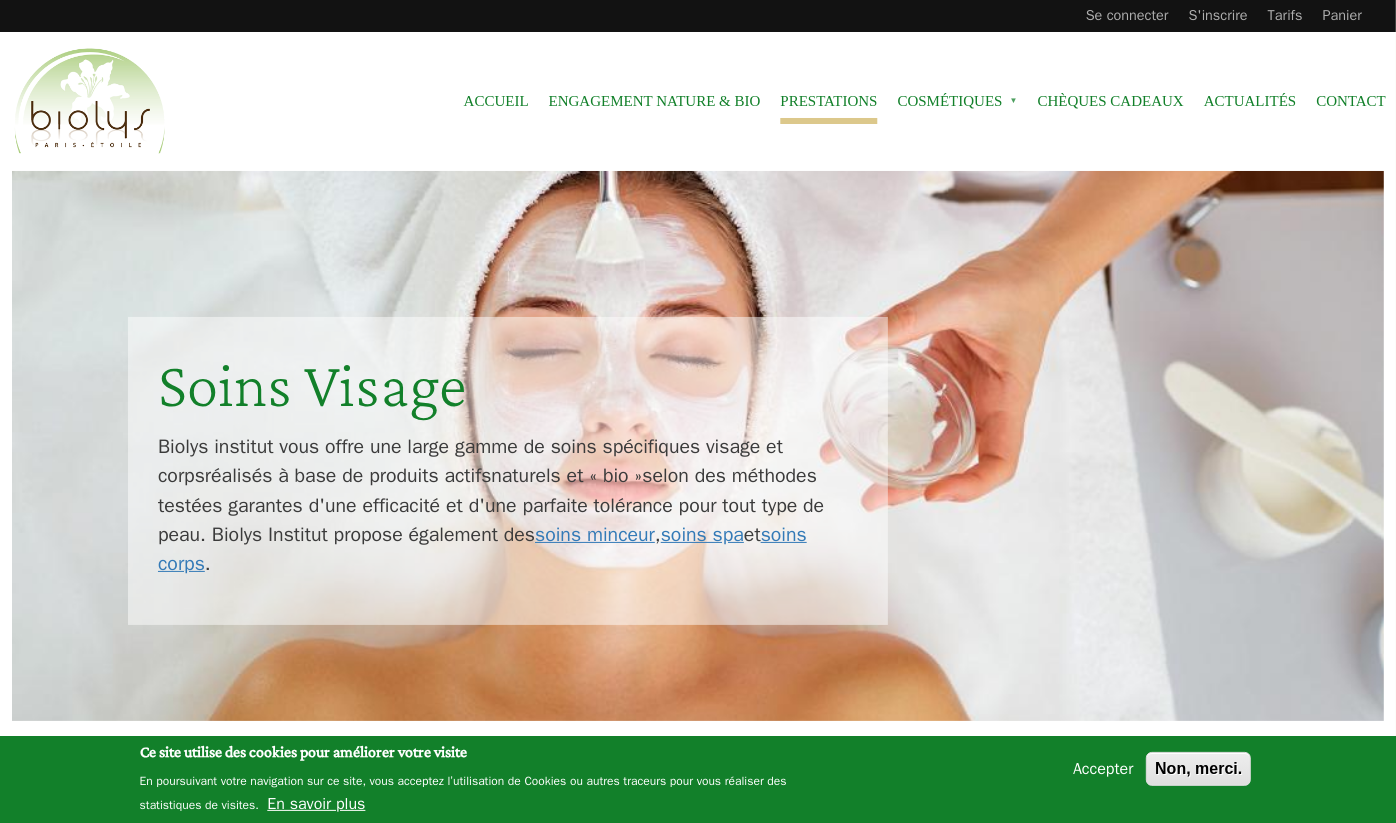 click on "Prestations" at bounding box center (828, 101) 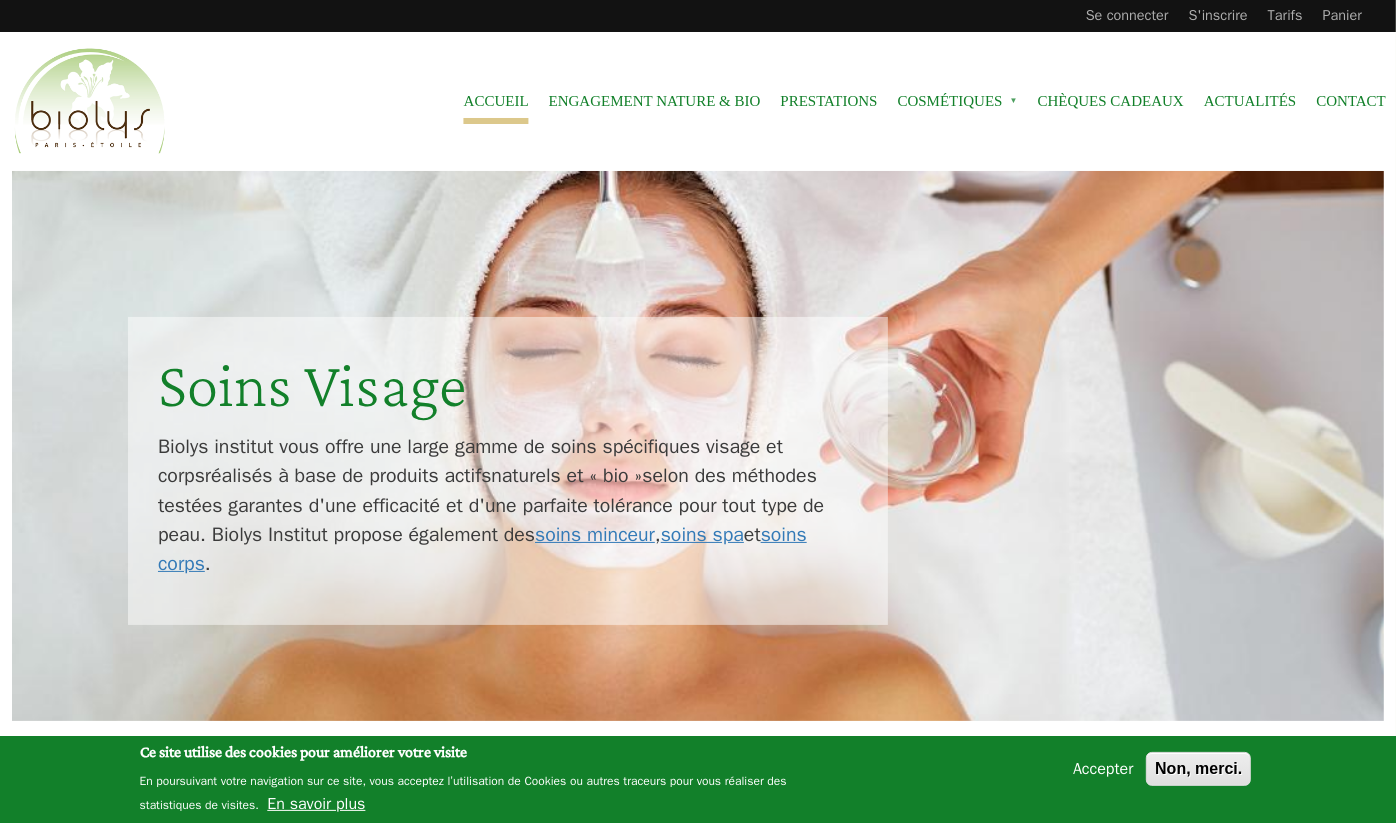 click on "Accueil" at bounding box center (496, 101) 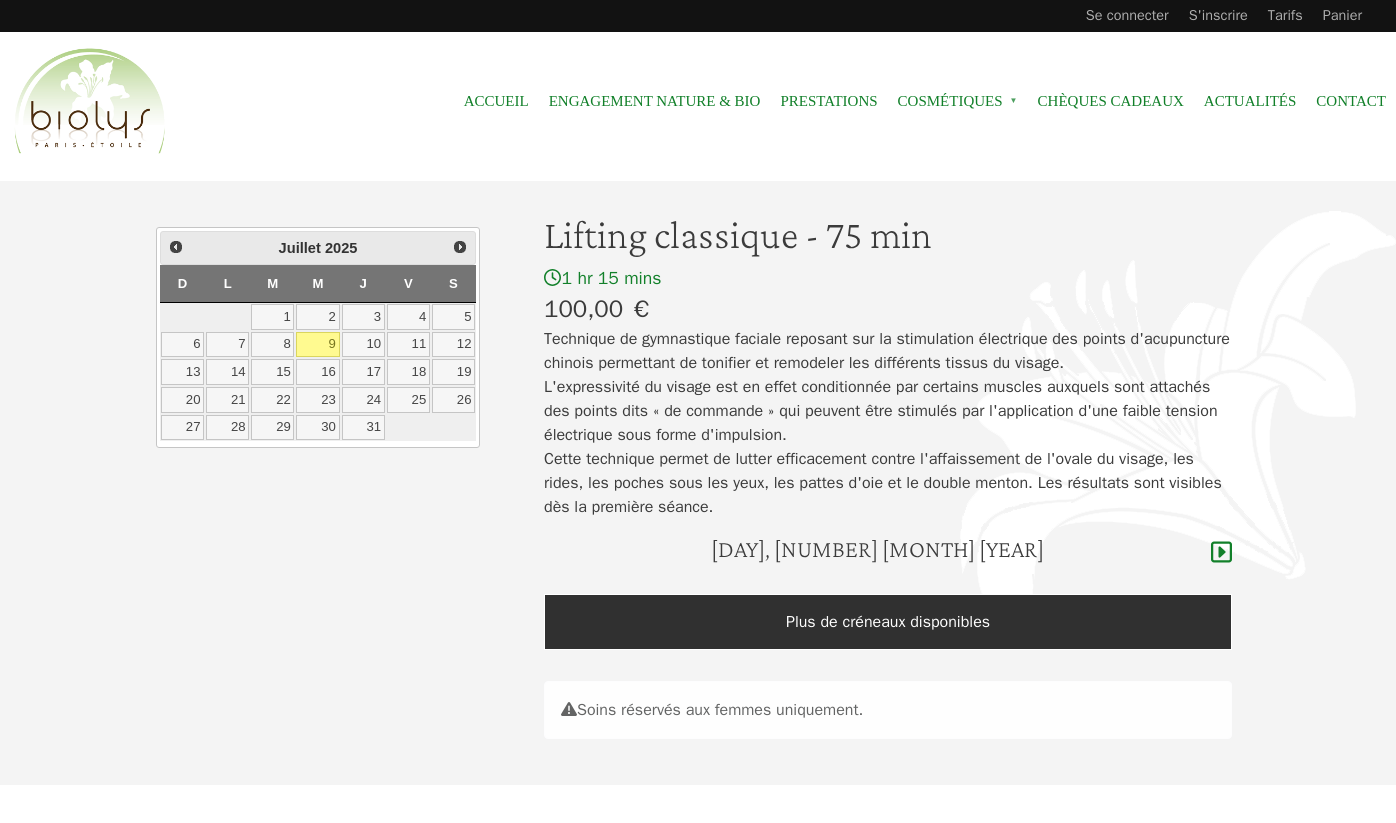 scroll, scrollTop: 0, scrollLeft: 0, axis: both 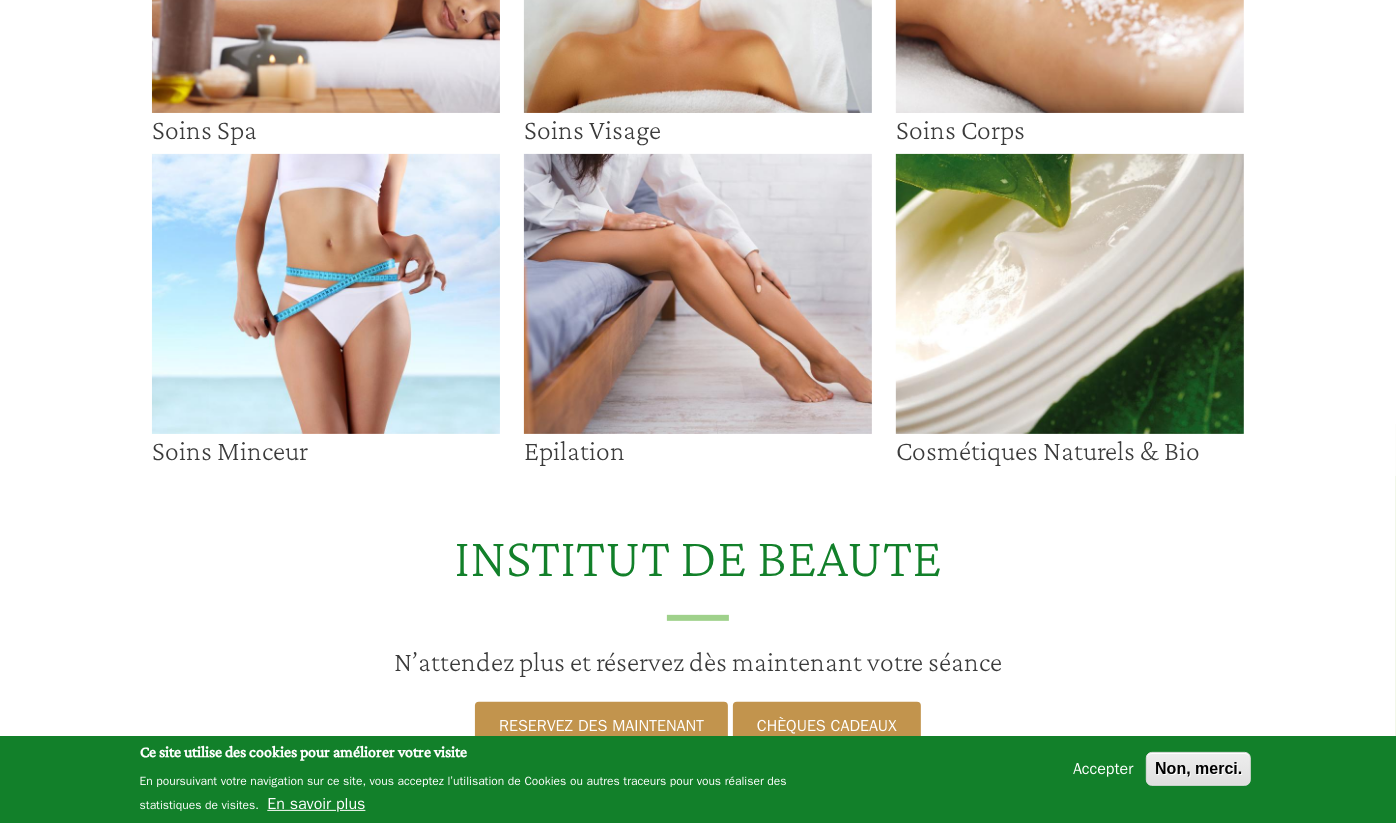 click at bounding box center [698, 294] 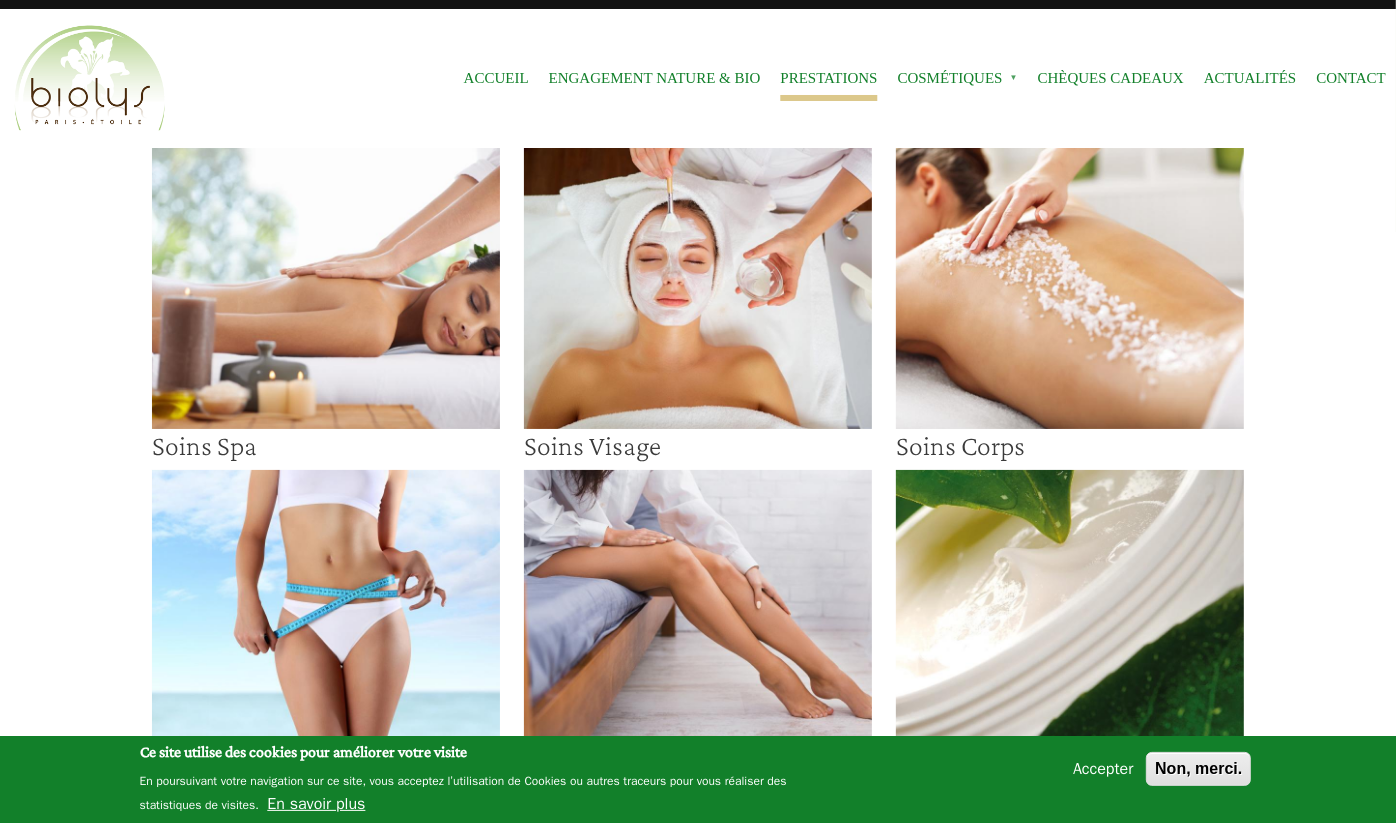 scroll, scrollTop: 0, scrollLeft: 0, axis: both 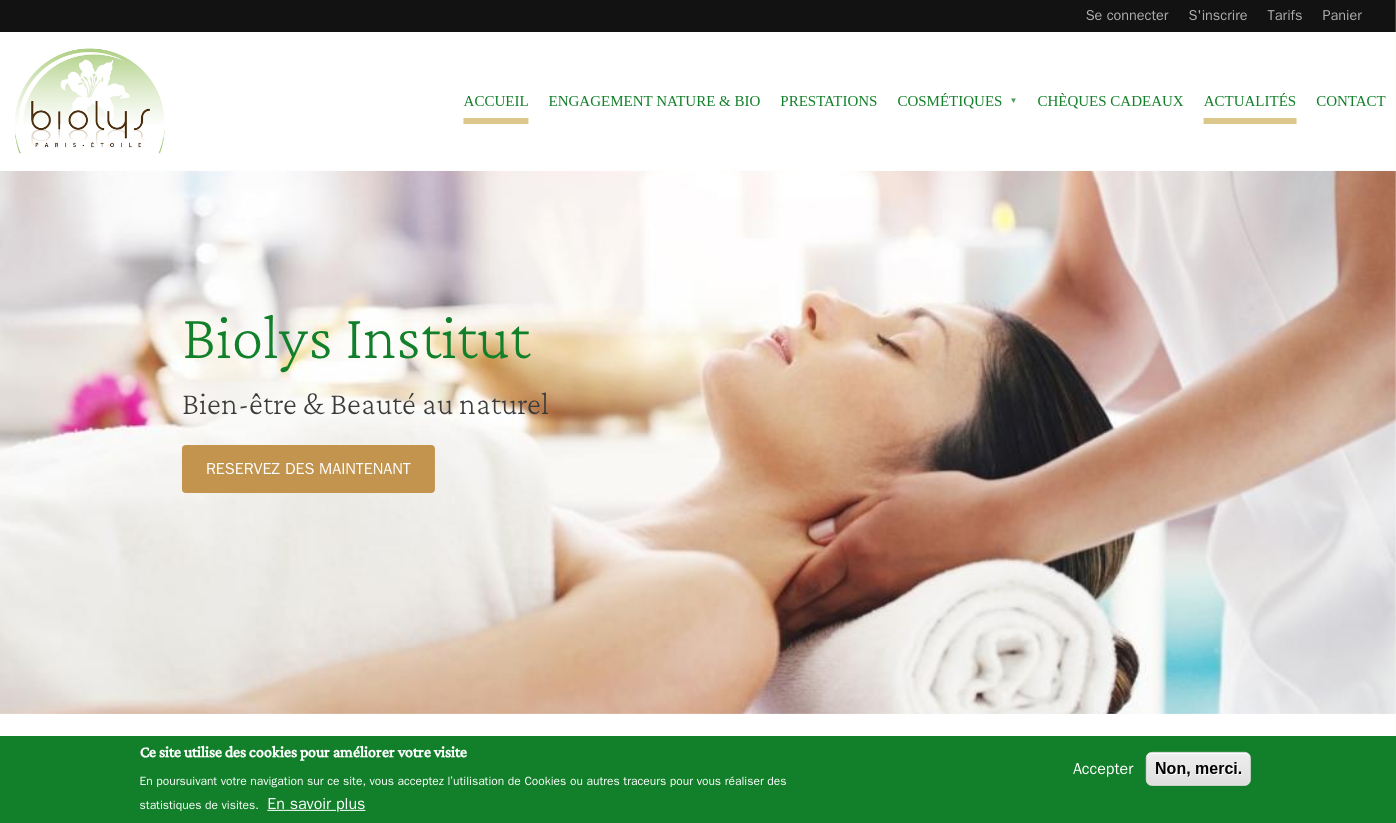 click on "Actualités" at bounding box center (1250, 101) 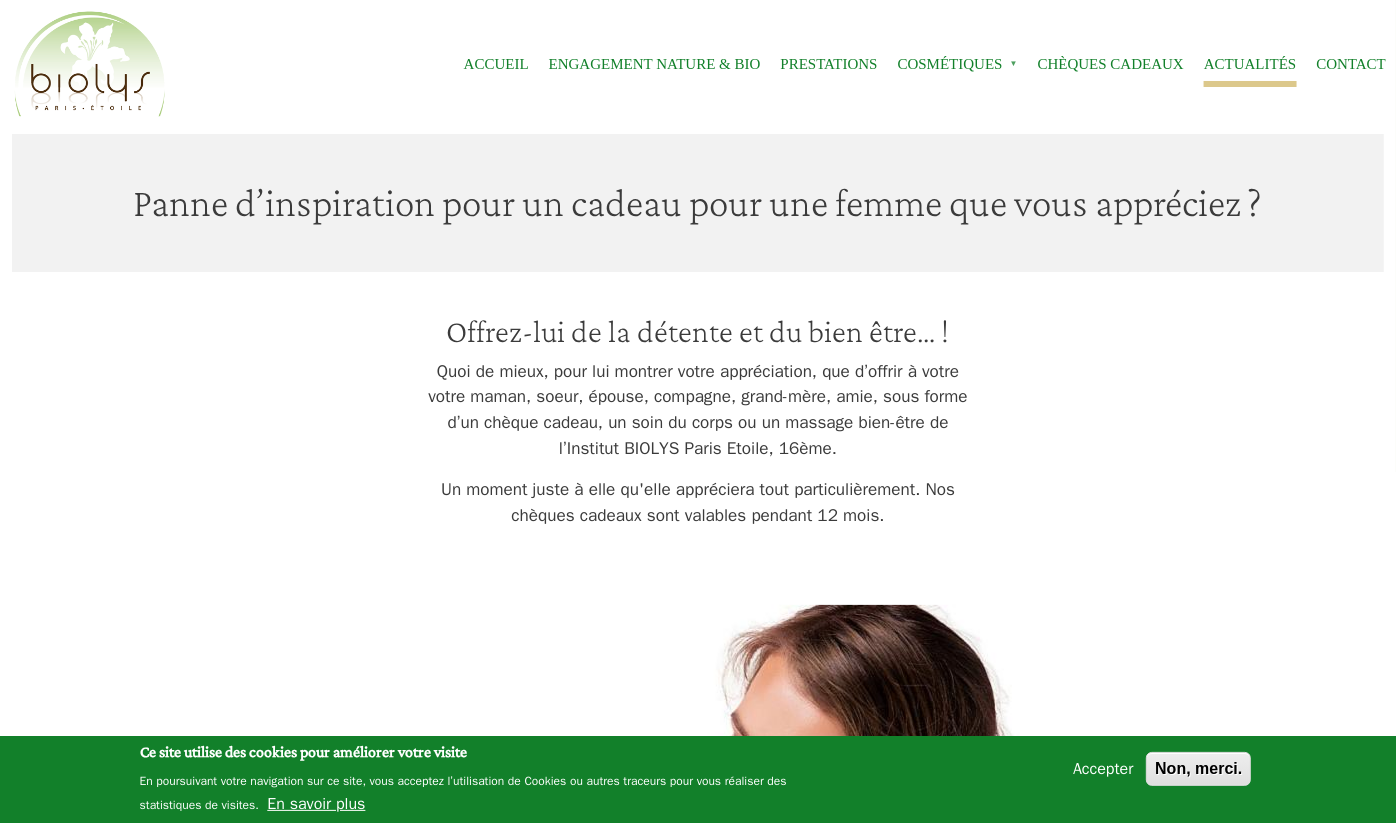scroll, scrollTop: 0, scrollLeft: 0, axis: both 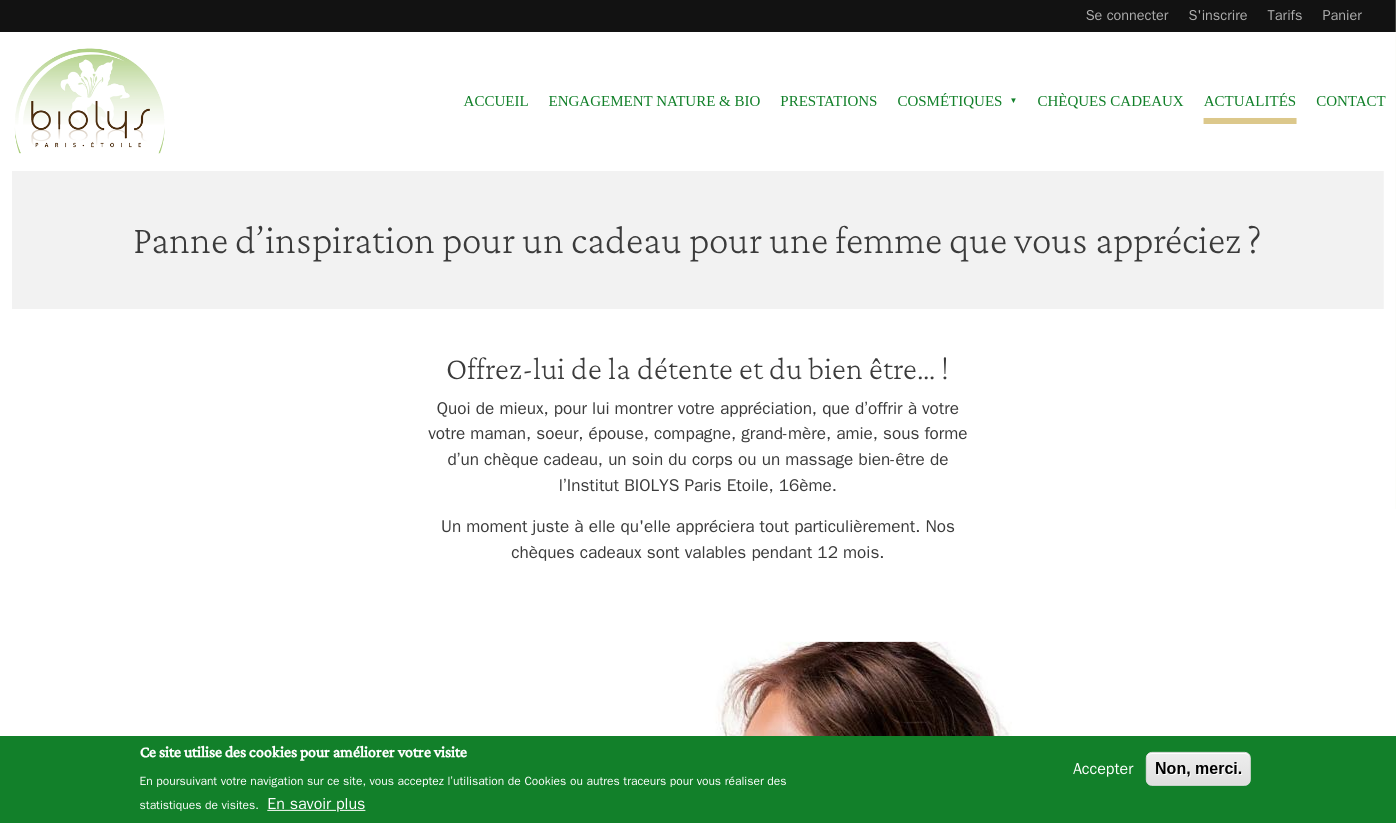 click on "Cosmétiques  »" at bounding box center [958, 101] 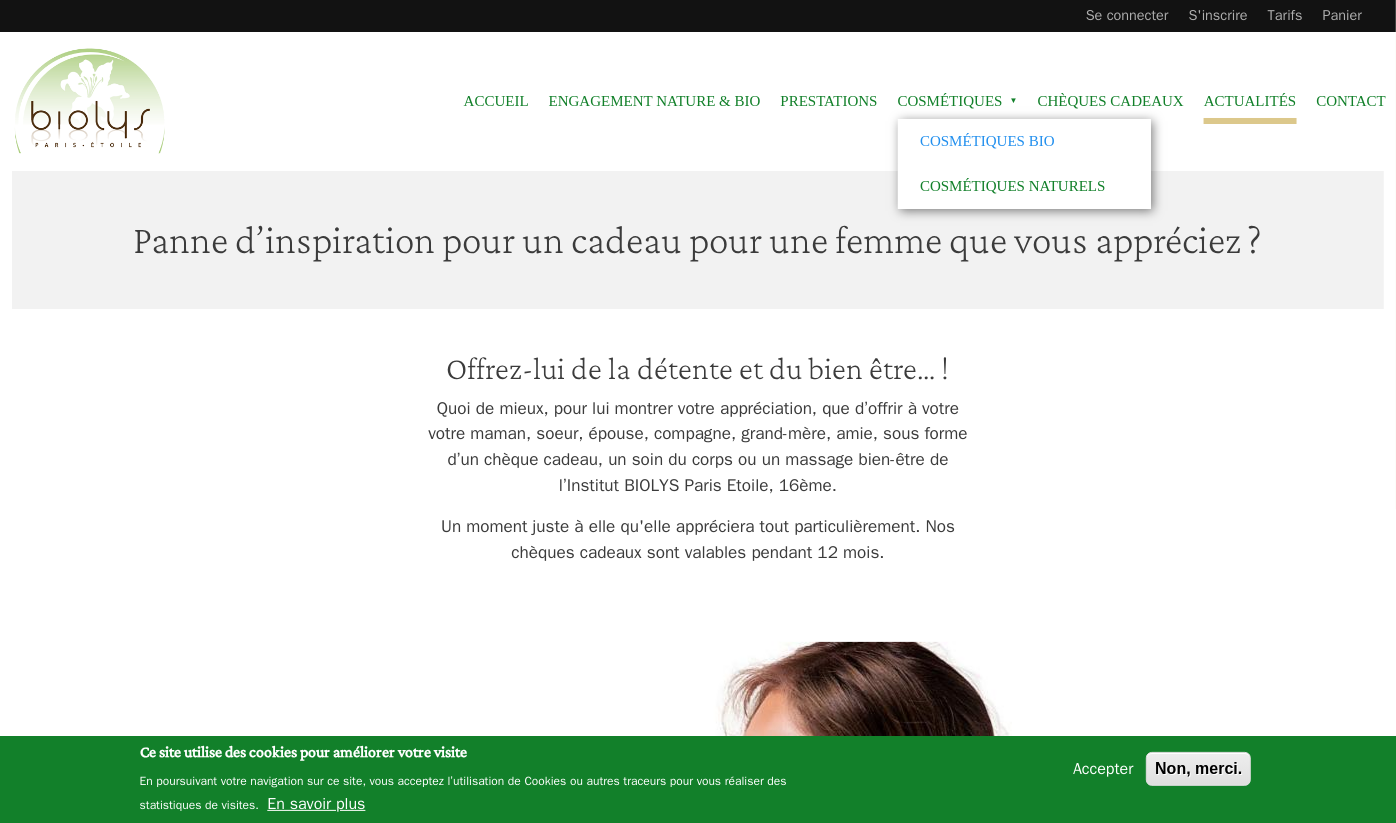 click on "Cosmétiques Bio" at bounding box center (1024, 141) 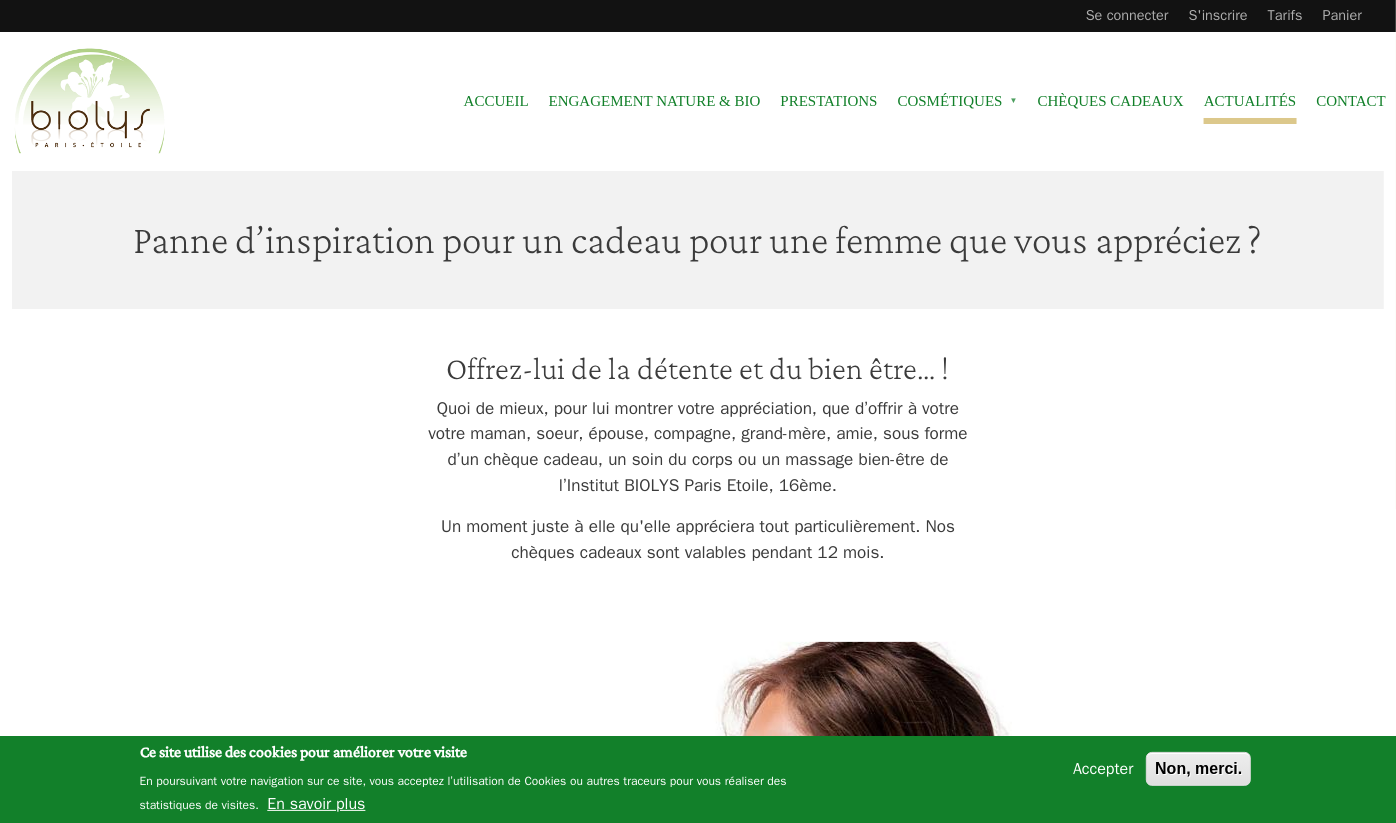 click at bounding box center [90, 102] 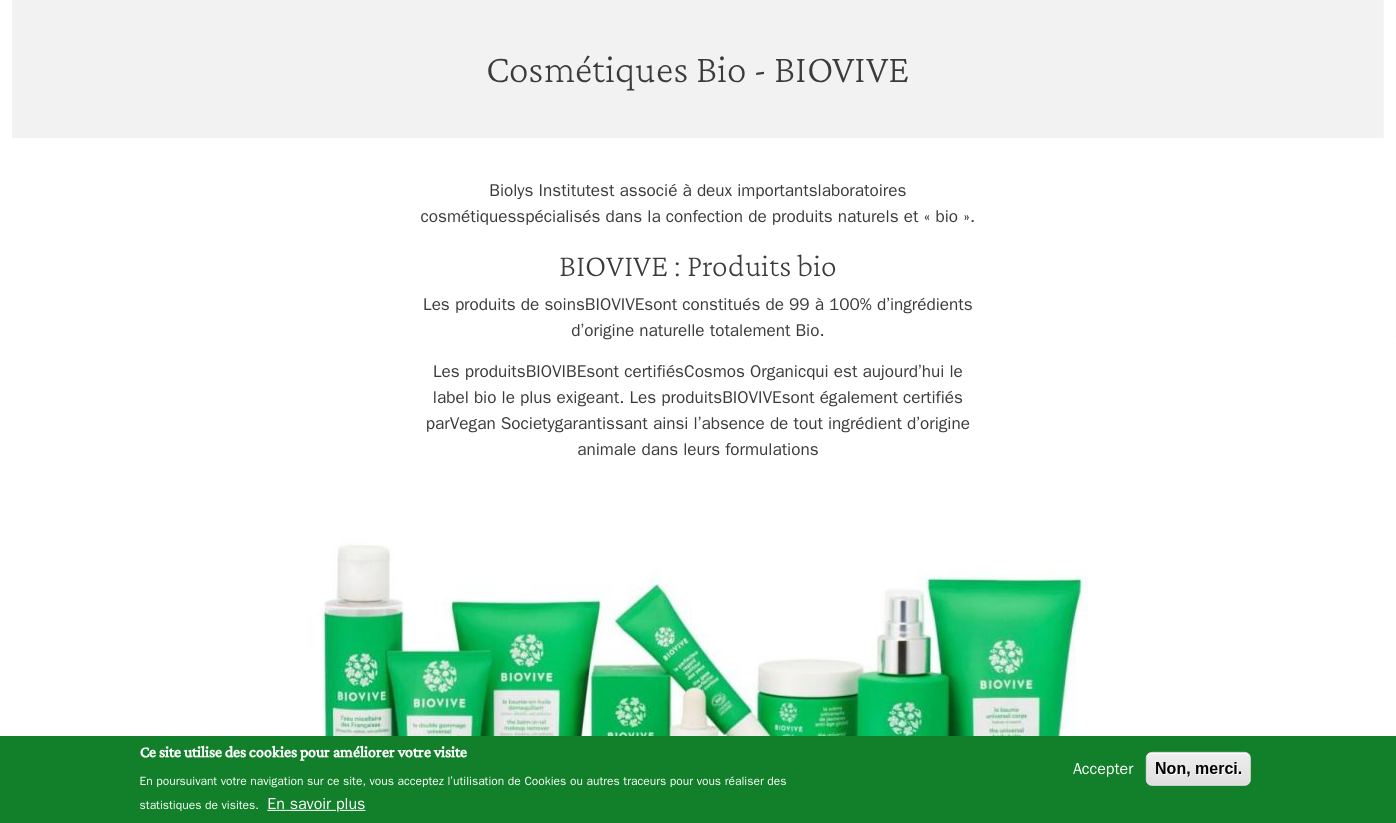 scroll, scrollTop: 167, scrollLeft: 0, axis: vertical 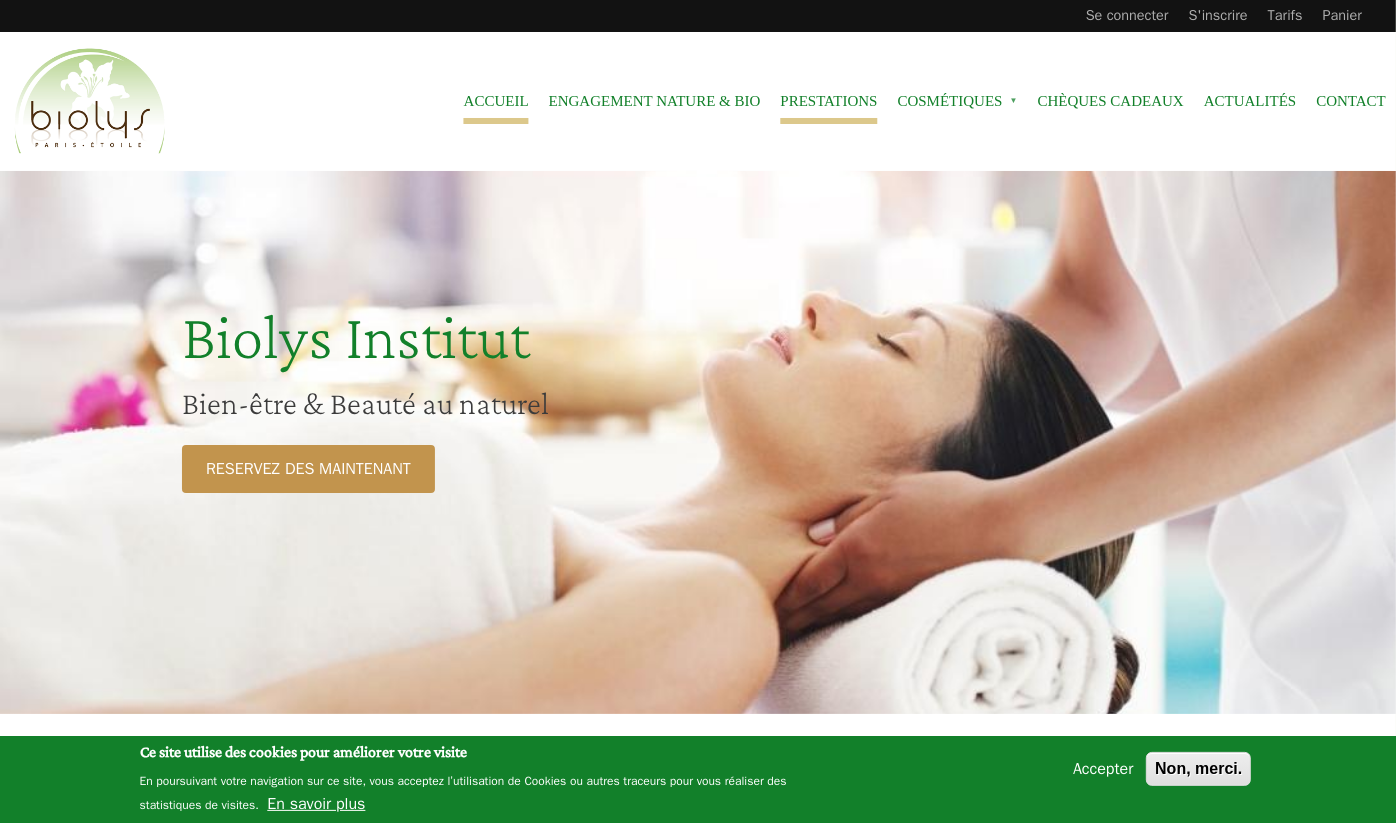 click on "Prestations" at bounding box center [828, 101] 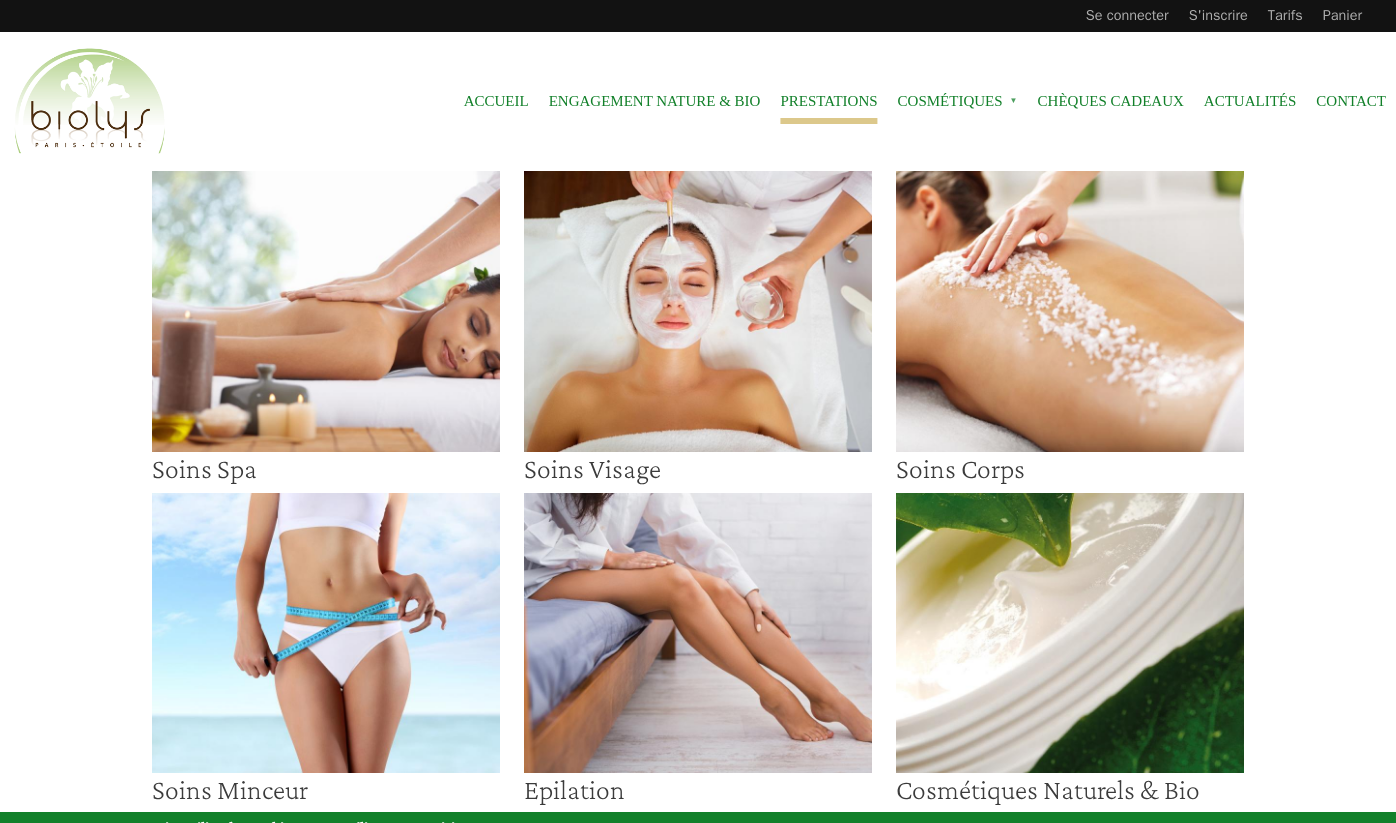 scroll, scrollTop: 0, scrollLeft: 0, axis: both 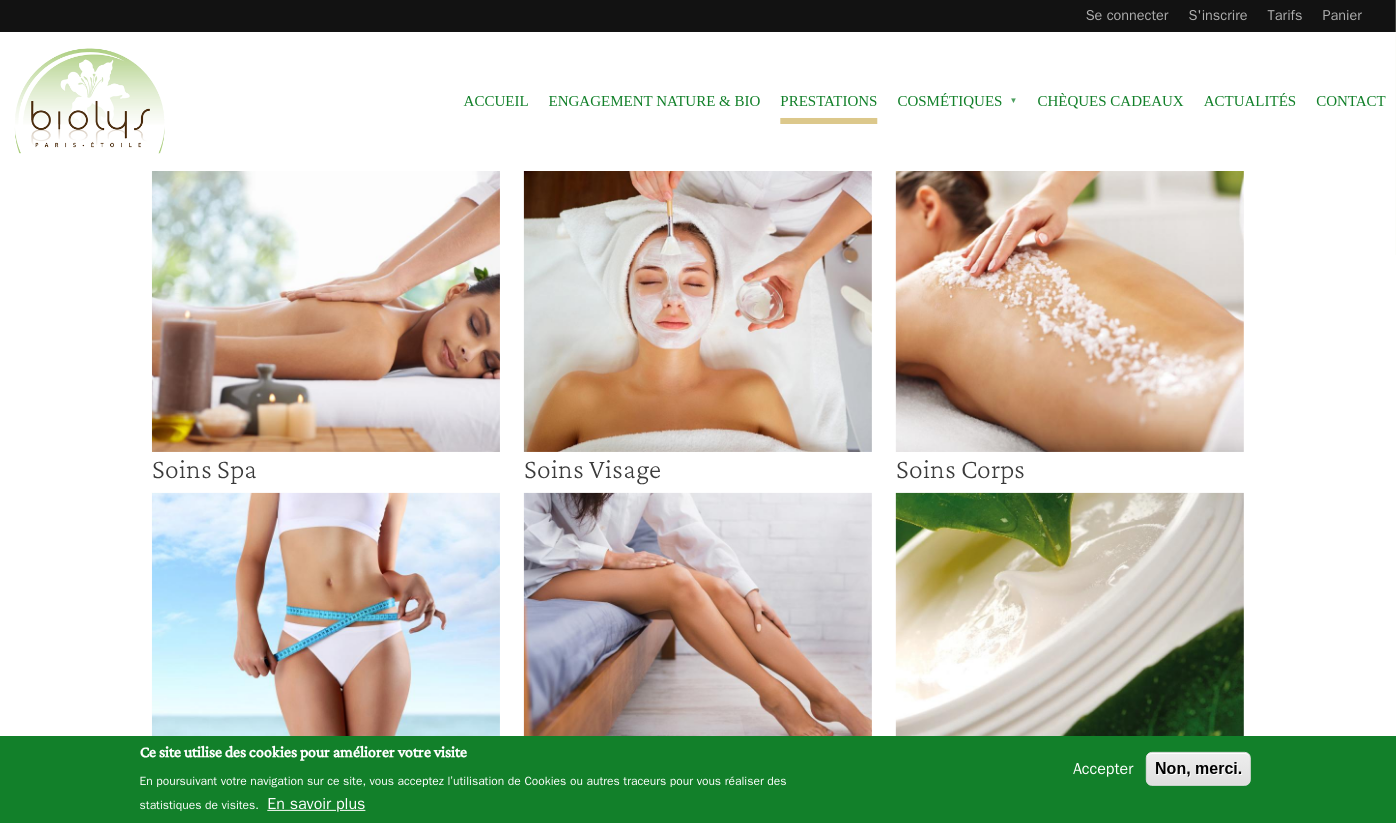 click on "Soins Visage" at bounding box center [326, 469] 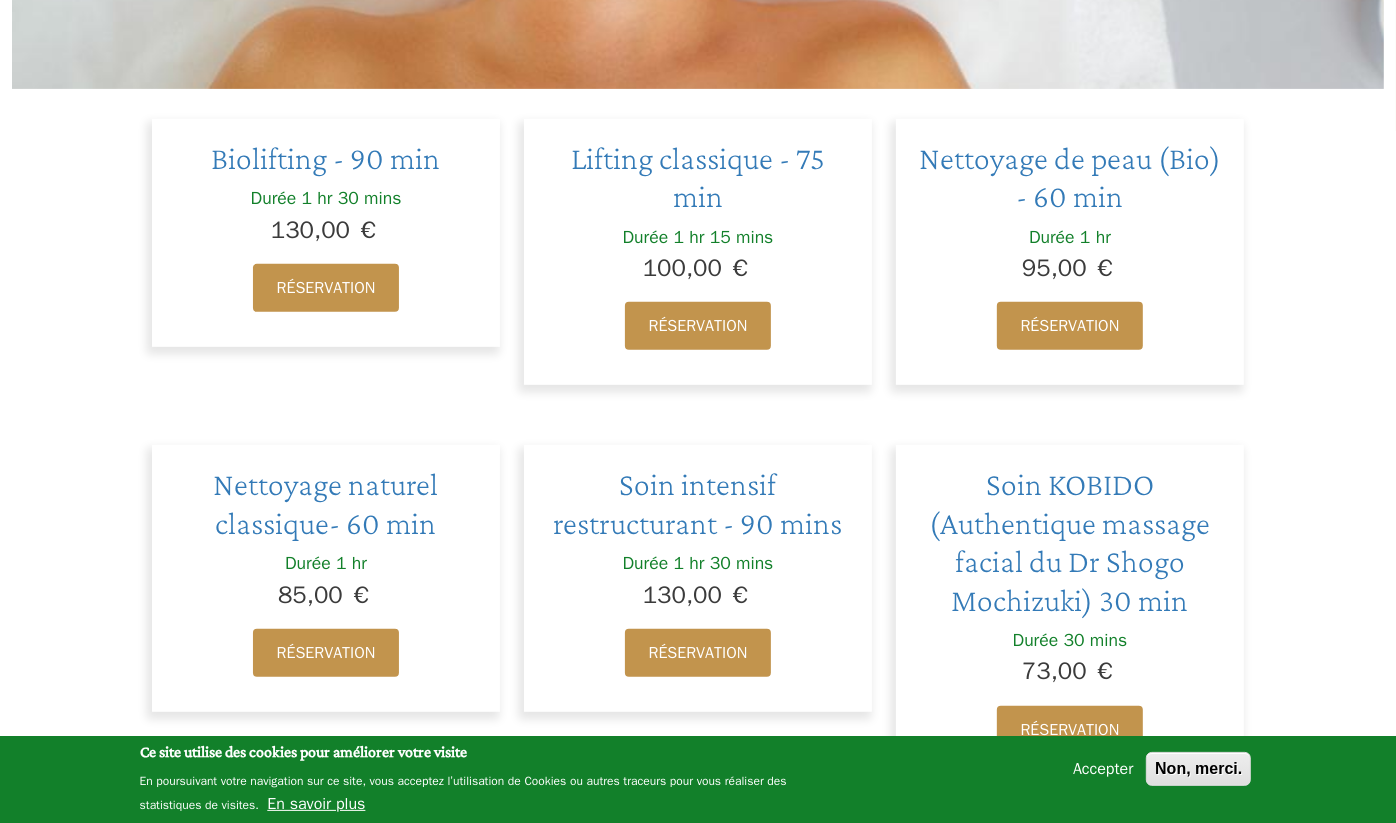 scroll, scrollTop: 637, scrollLeft: 0, axis: vertical 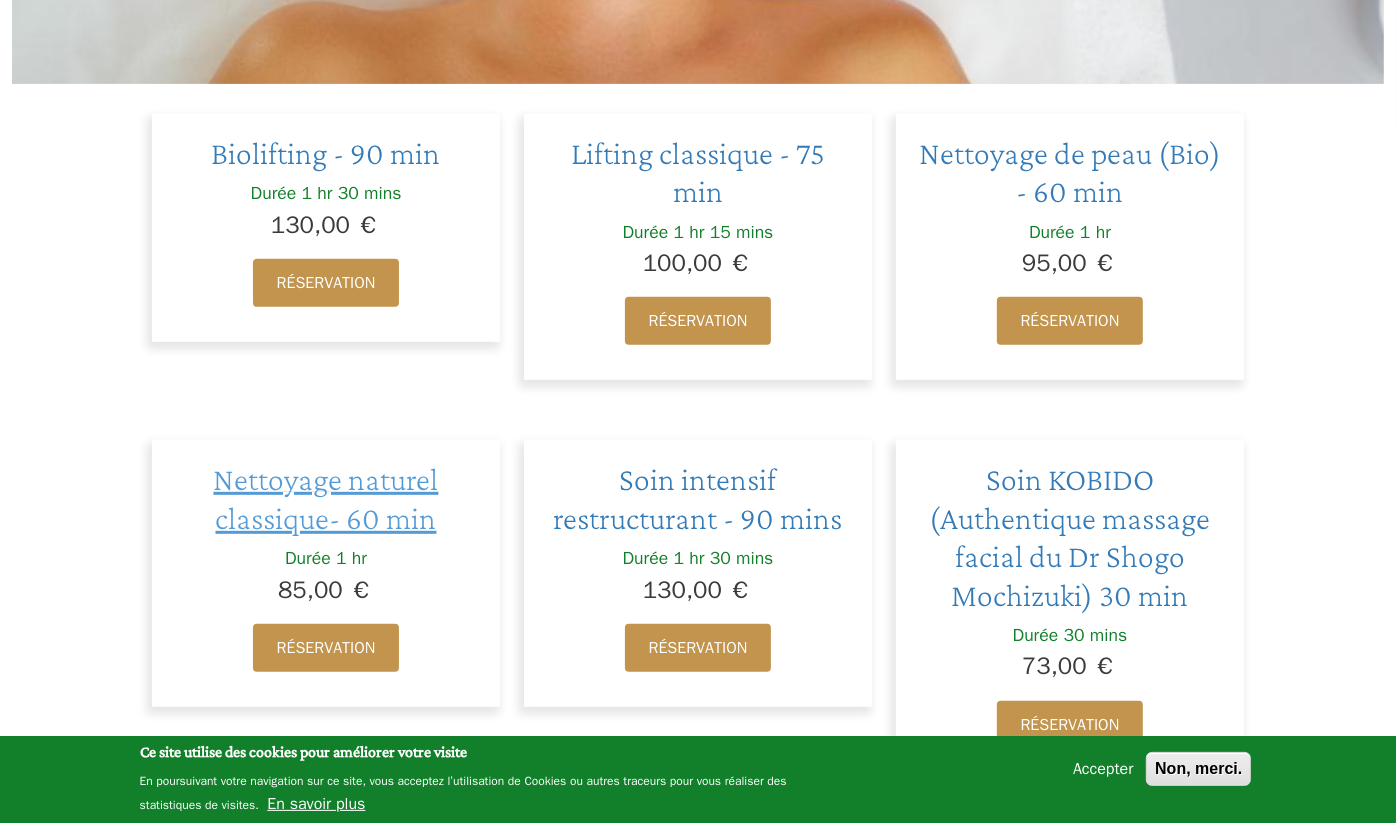 click on "Nettoyage naturel classique- 60 min" at bounding box center (326, 498) 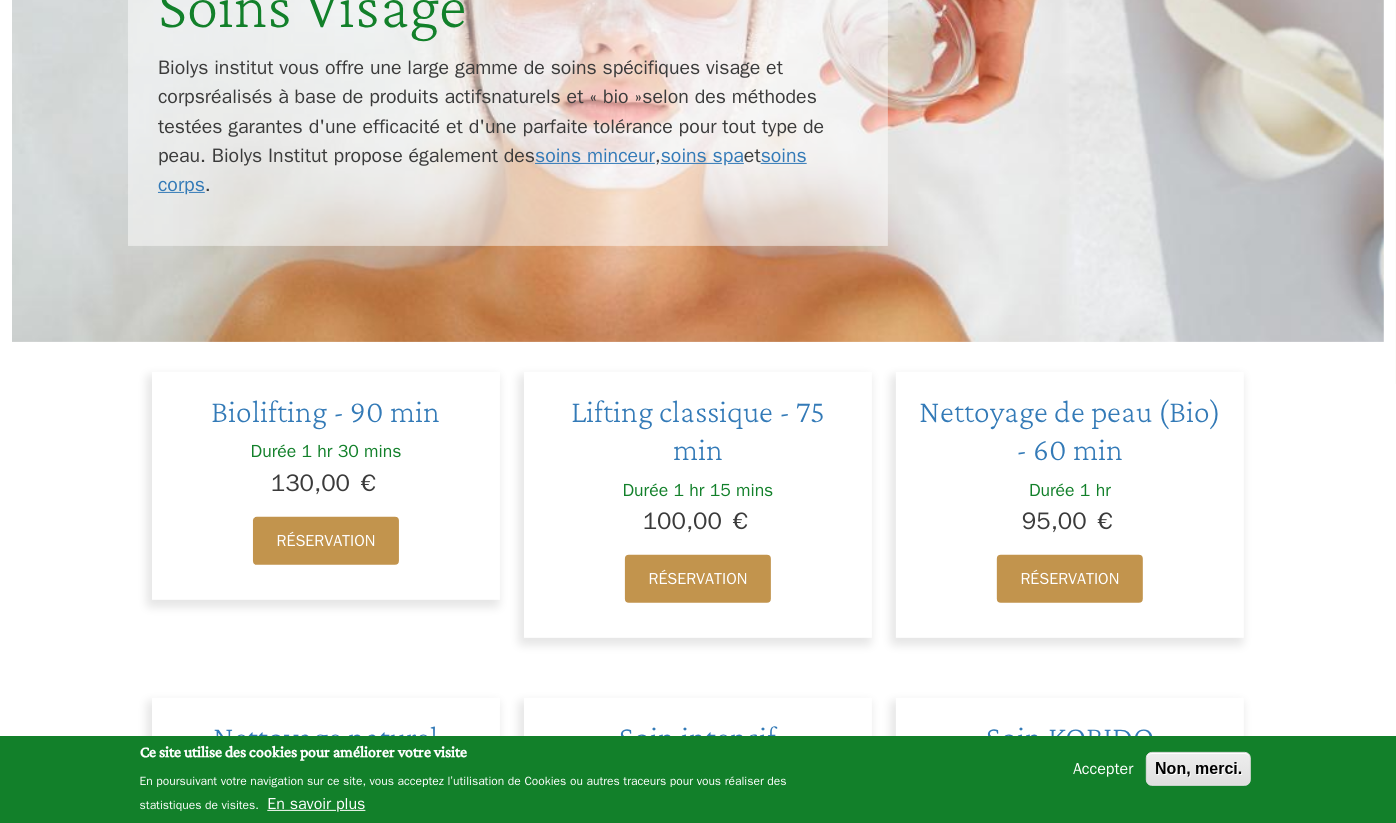 scroll, scrollTop: 367, scrollLeft: 0, axis: vertical 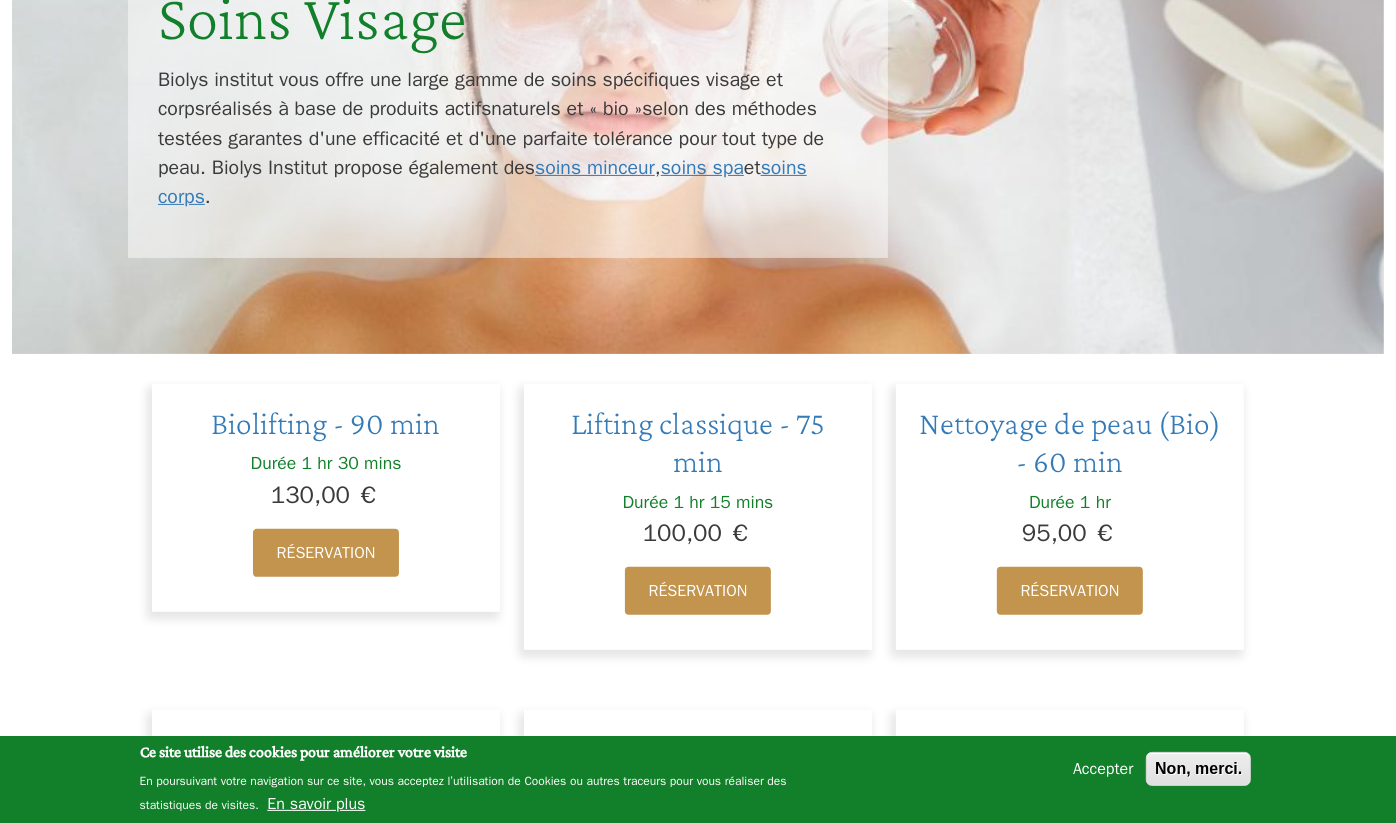 click on "Nettoyage de peau (Bio) - 60 min" at bounding box center [1070, 442] 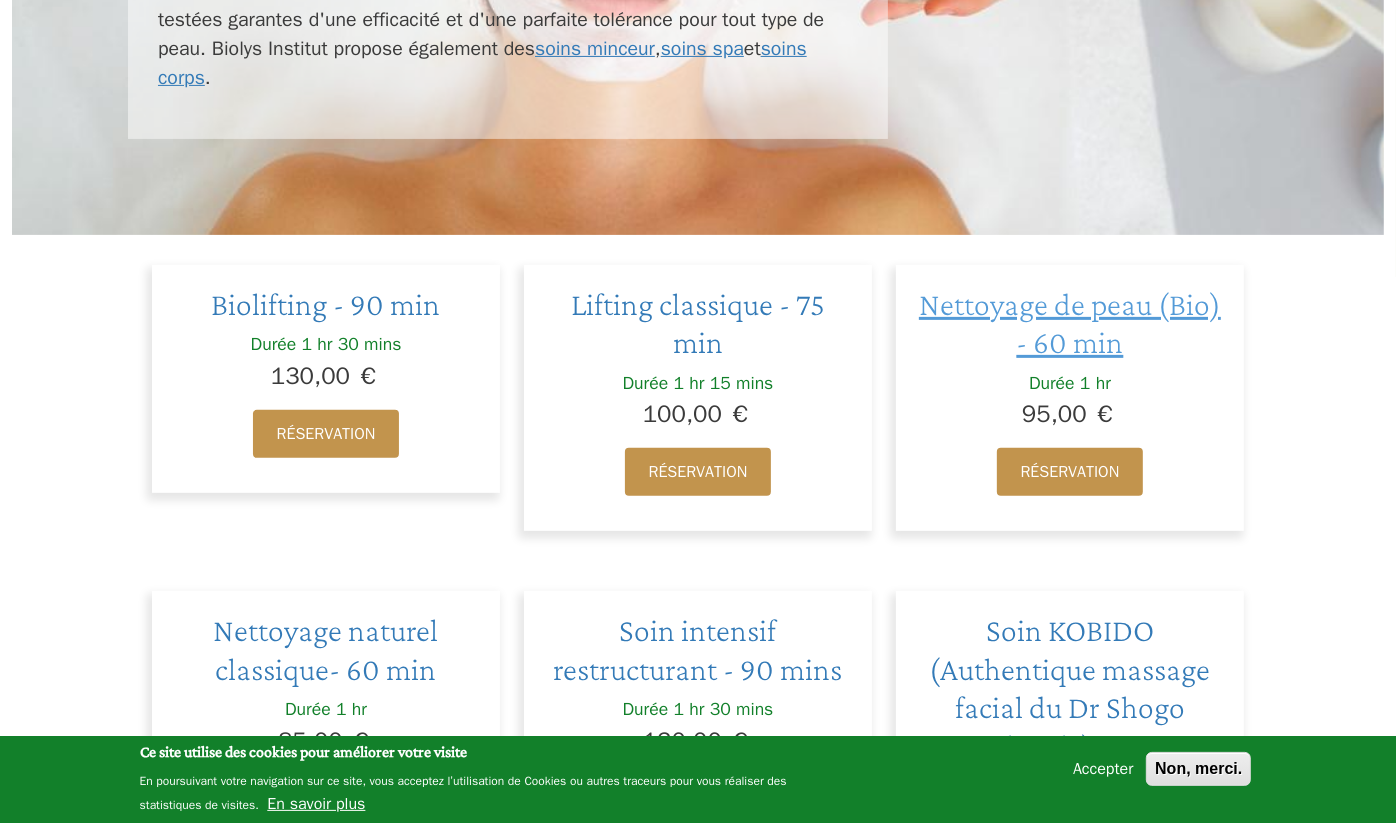 scroll, scrollTop: 487, scrollLeft: 0, axis: vertical 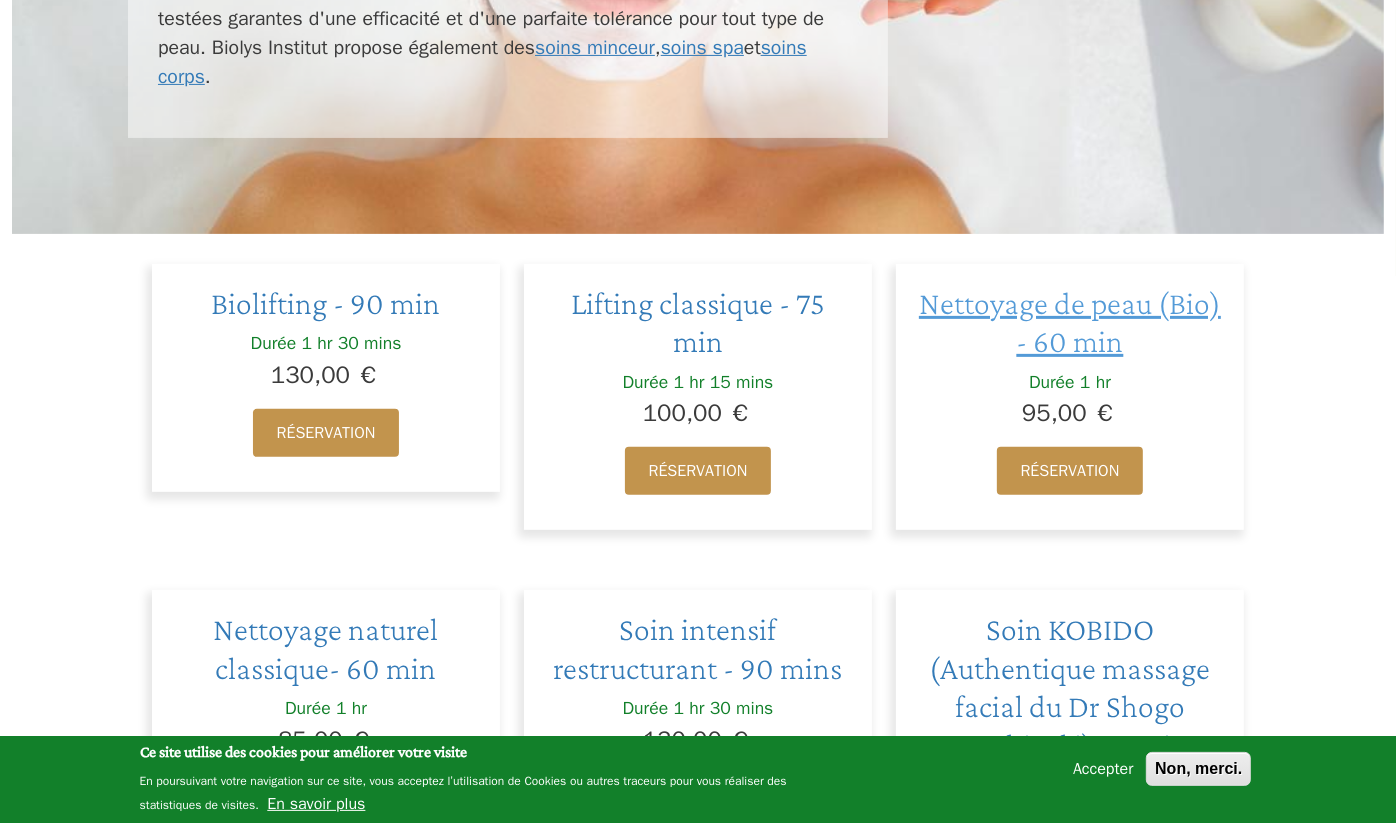 click on "Nettoyage de peau (Bio) - 60 min" at bounding box center (1070, 322) 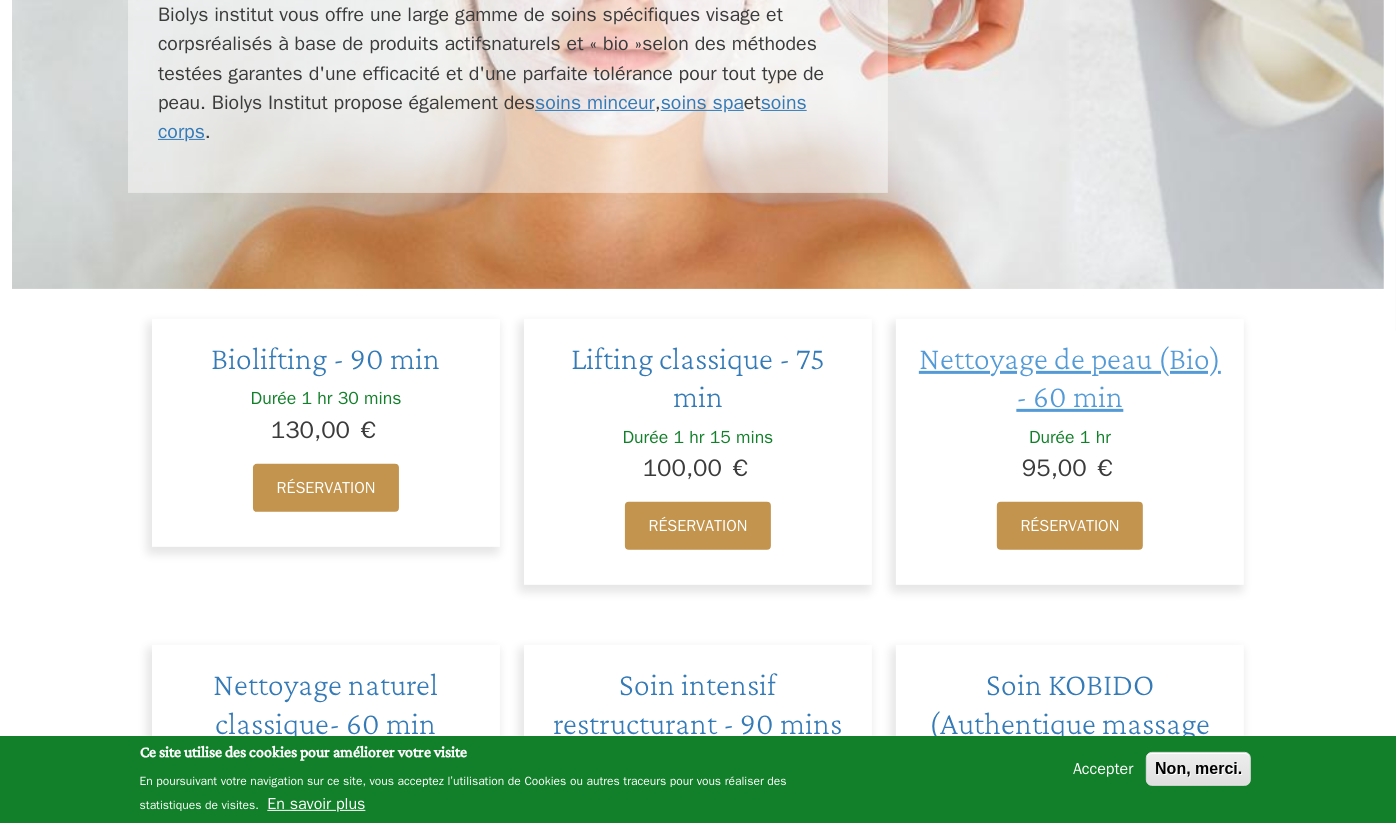 scroll, scrollTop: 429, scrollLeft: 0, axis: vertical 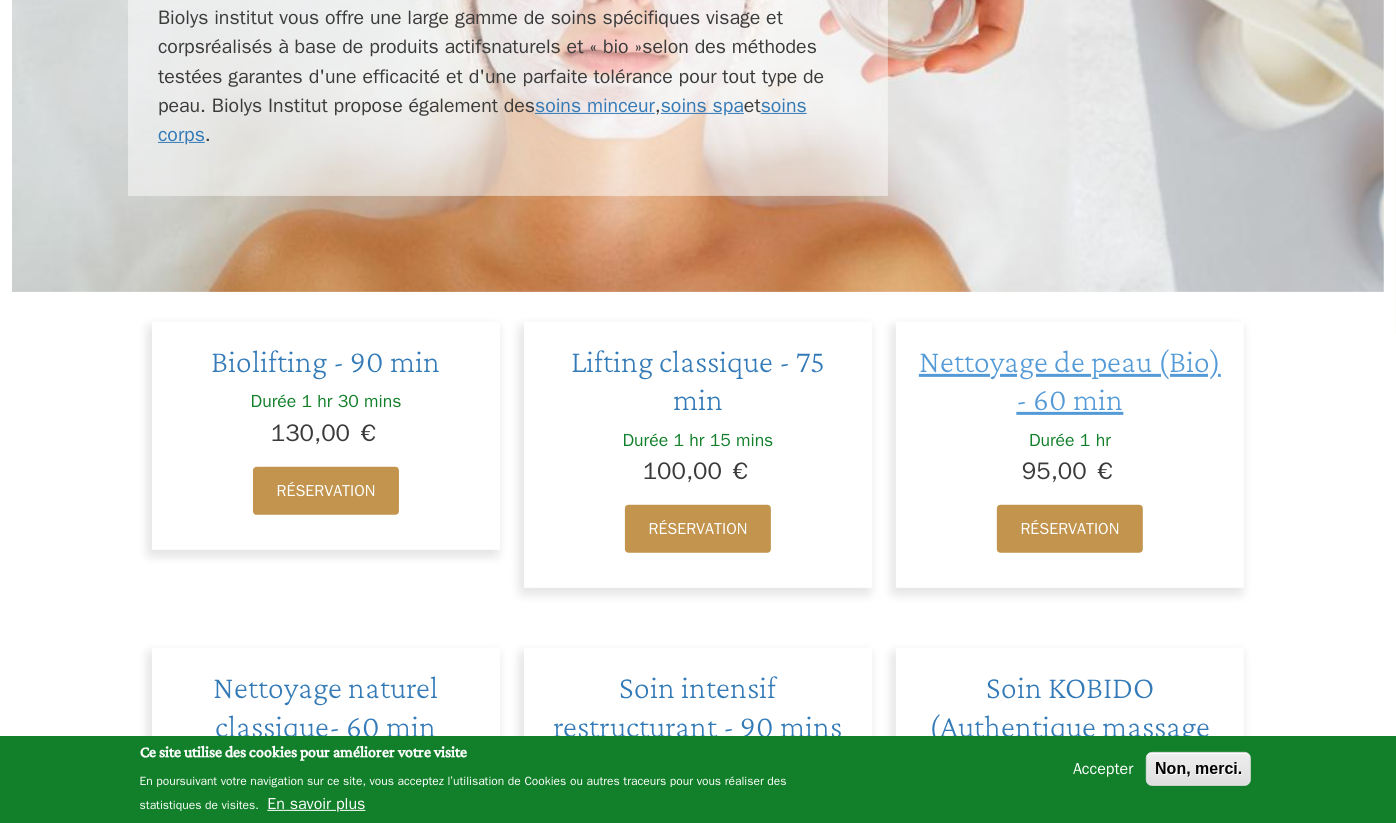 click on "Nettoyage de peau (Bio) - 60 min" at bounding box center (1070, 380) 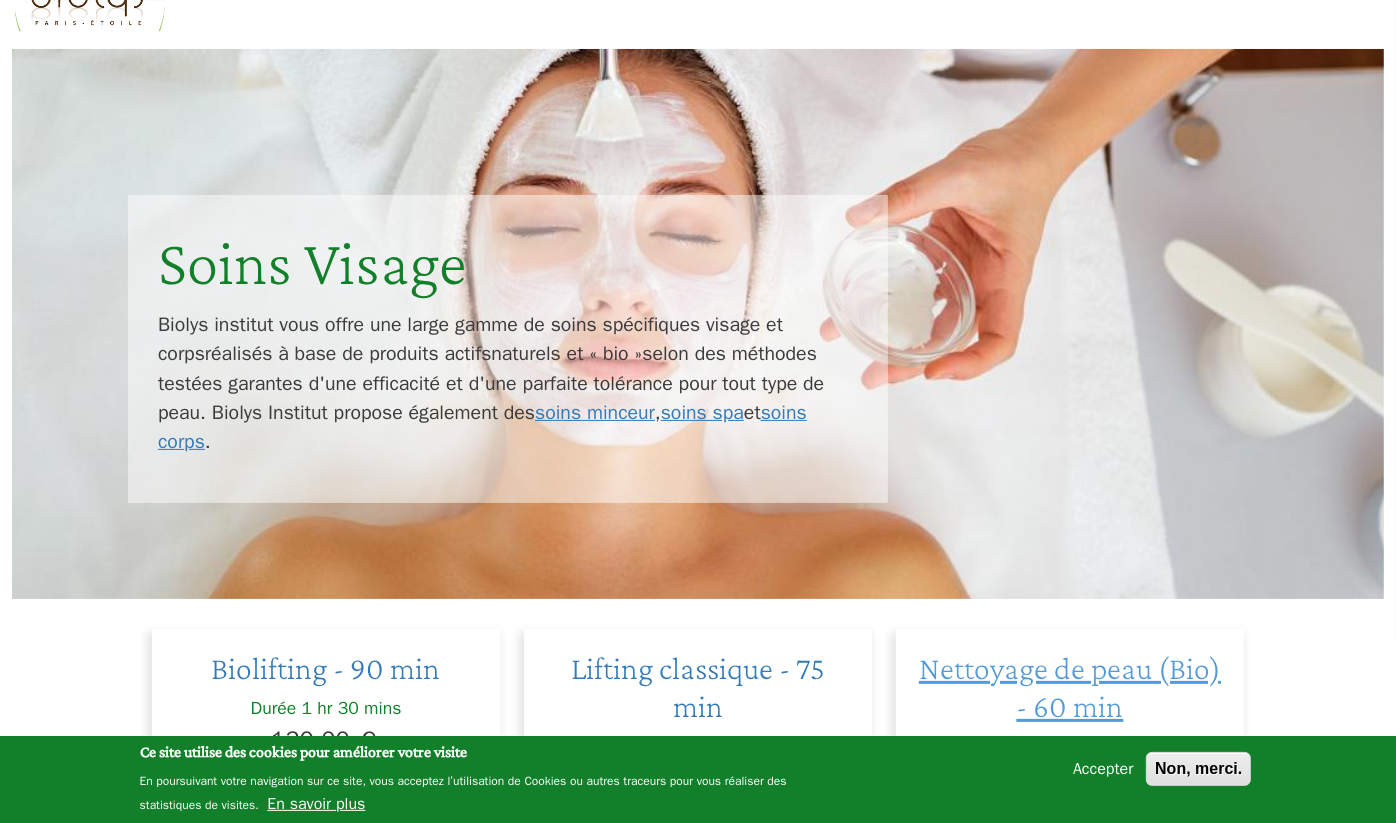 scroll, scrollTop: 0, scrollLeft: 0, axis: both 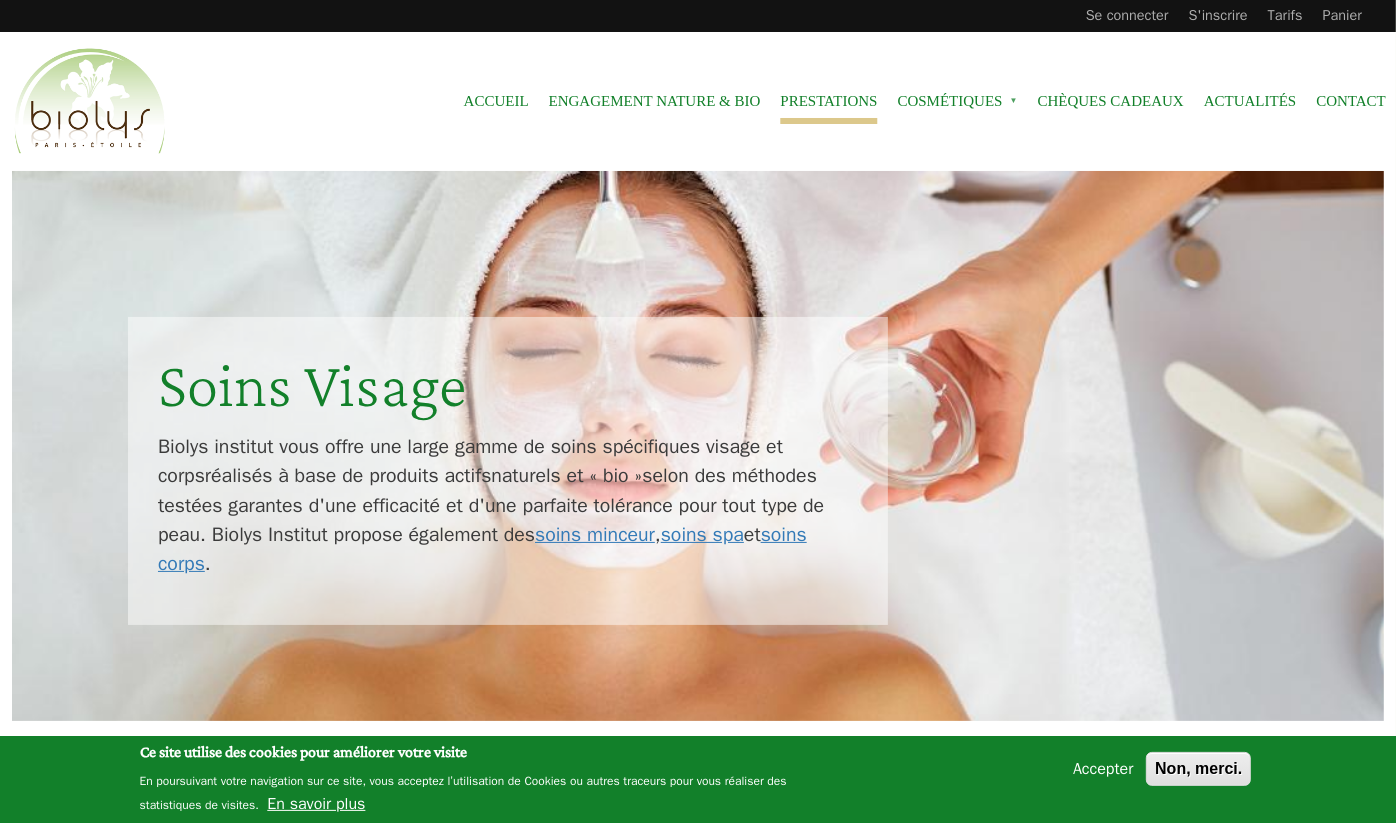 click on "Prestations" at bounding box center (828, 101) 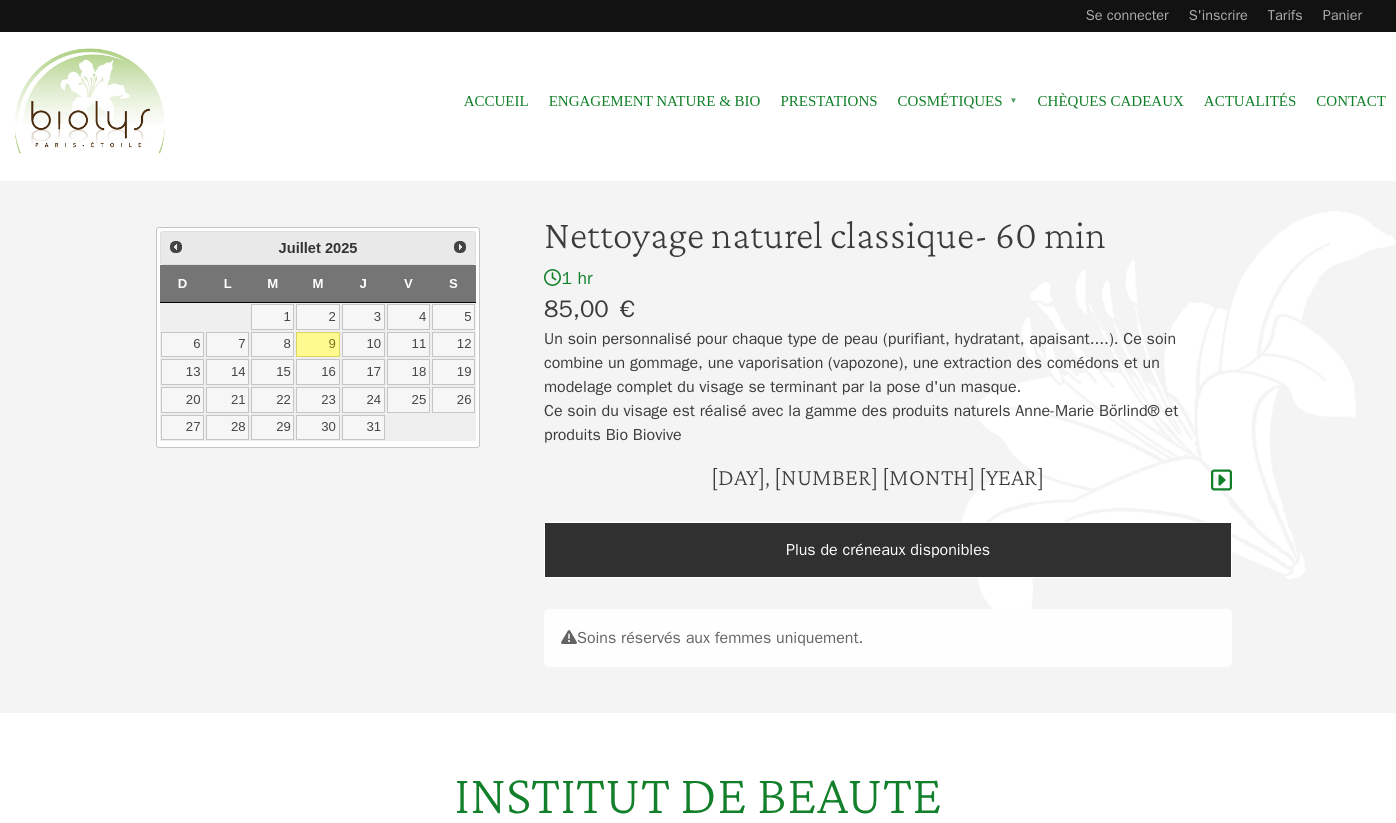 scroll, scrollTop: 0, scrollLeft: 0, axis: both 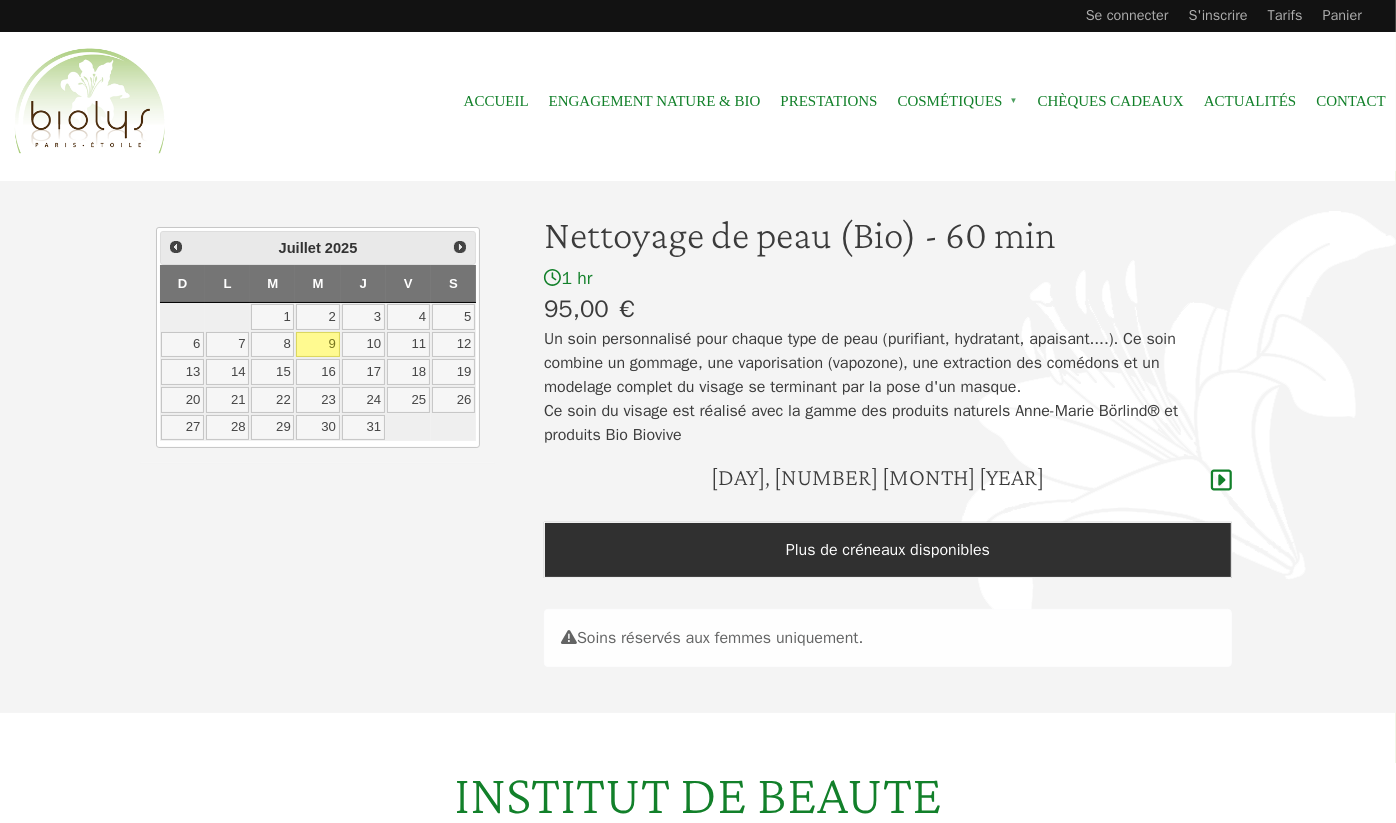 click on "Se connecter
S'inscrire
Tarifs
Panier" at bounding box center (686, 16) 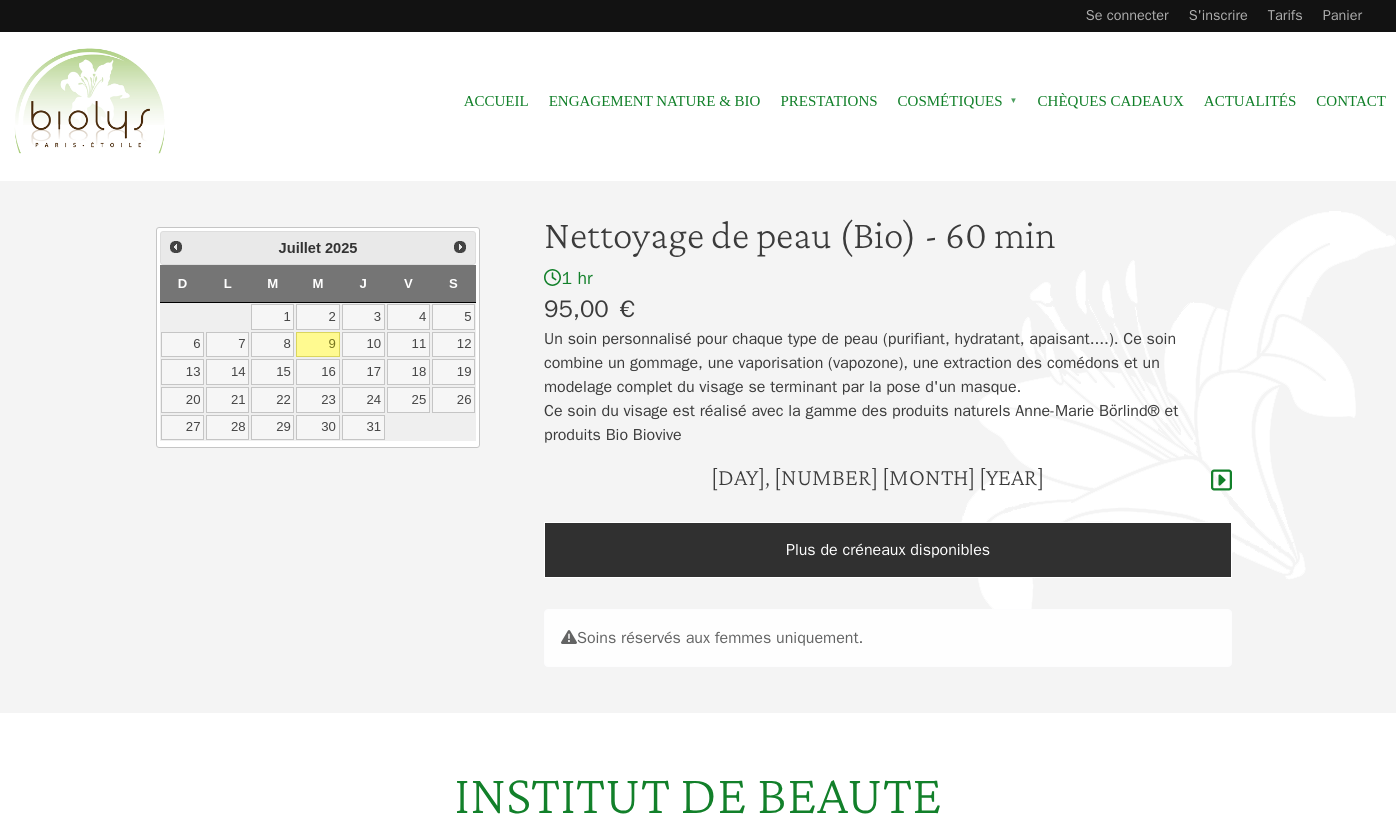 scroll, scrollTop: 0, scrollLeft: 0, axis: both 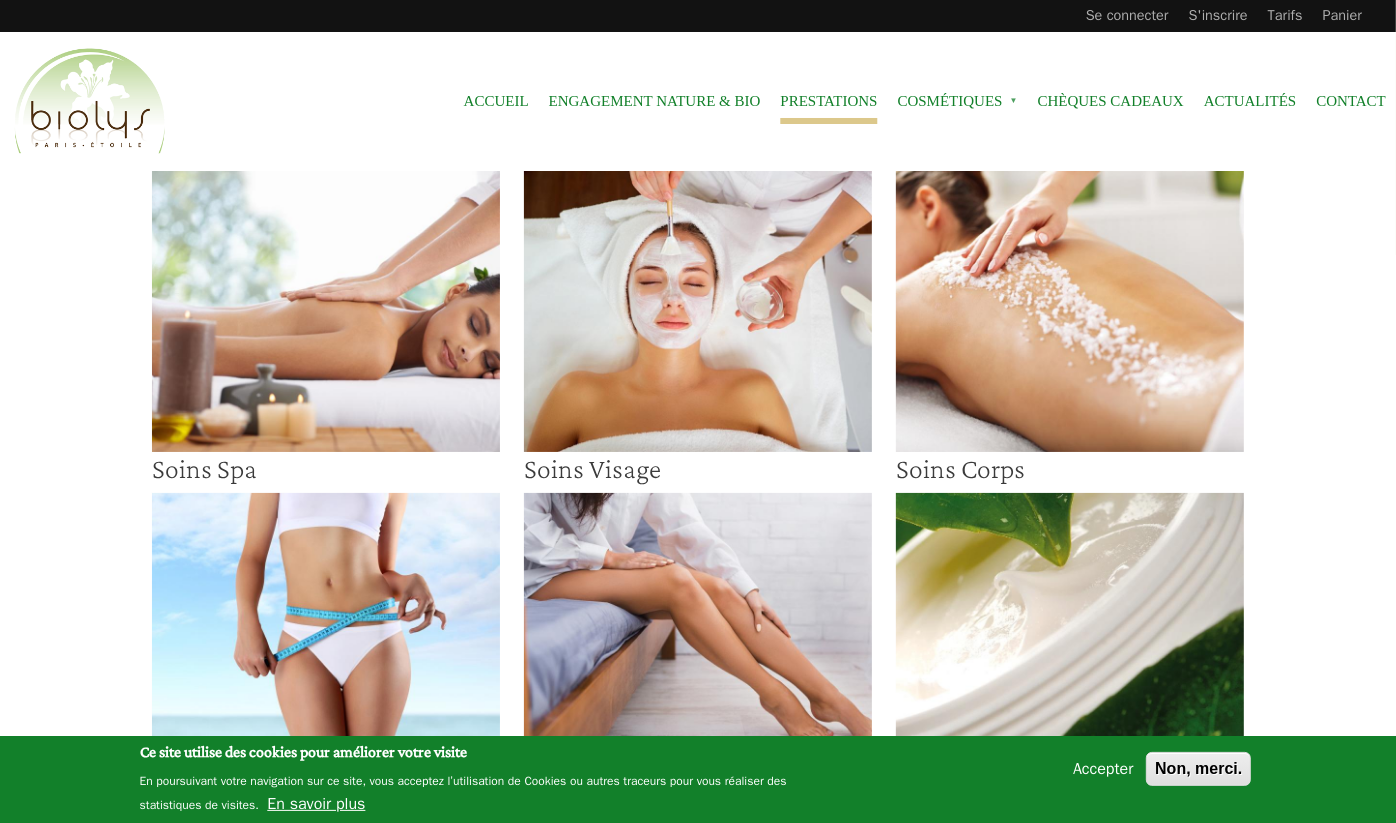 click at bounding box center [698, 311] 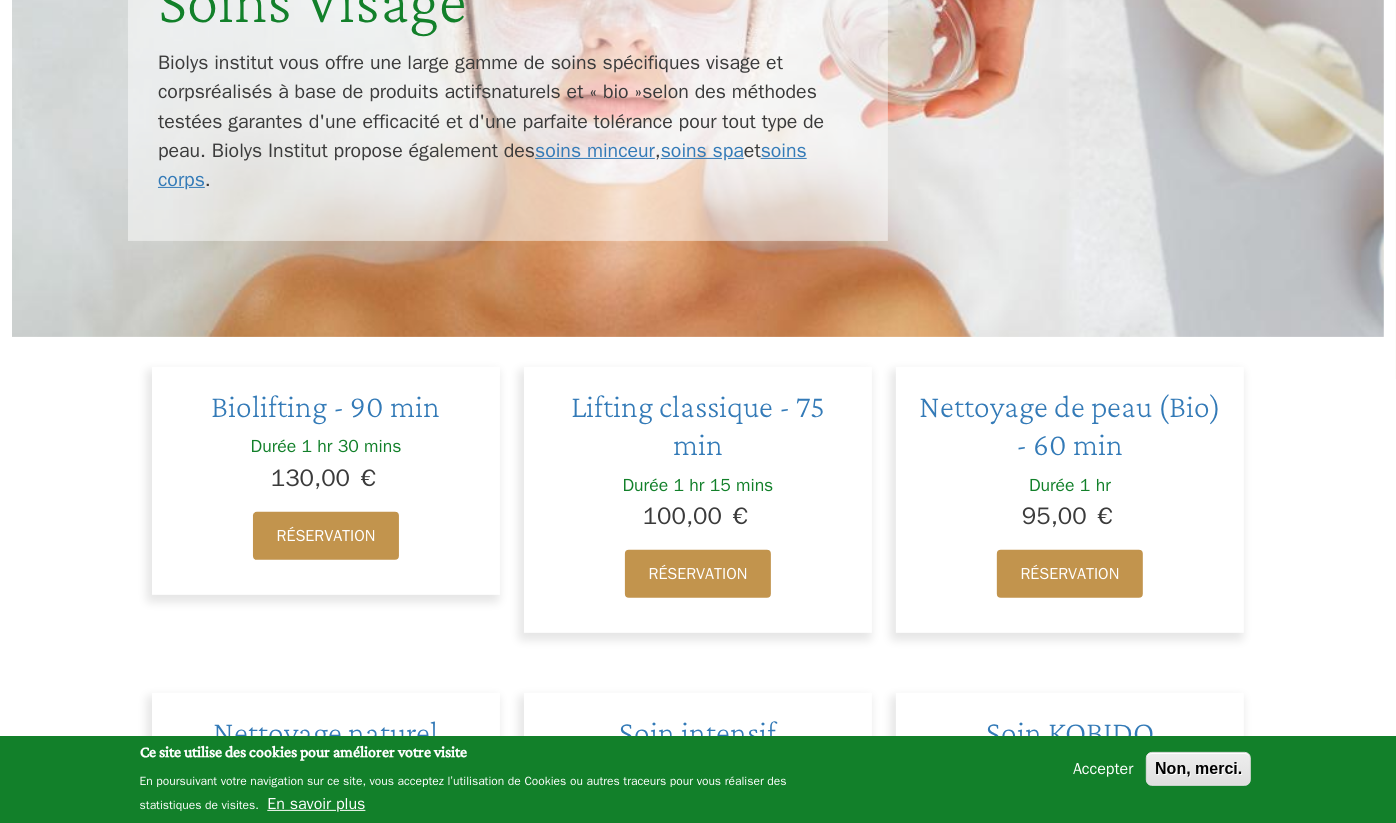 scroll, scrollTop: 385, scrollLeft: 0, axis: vertical 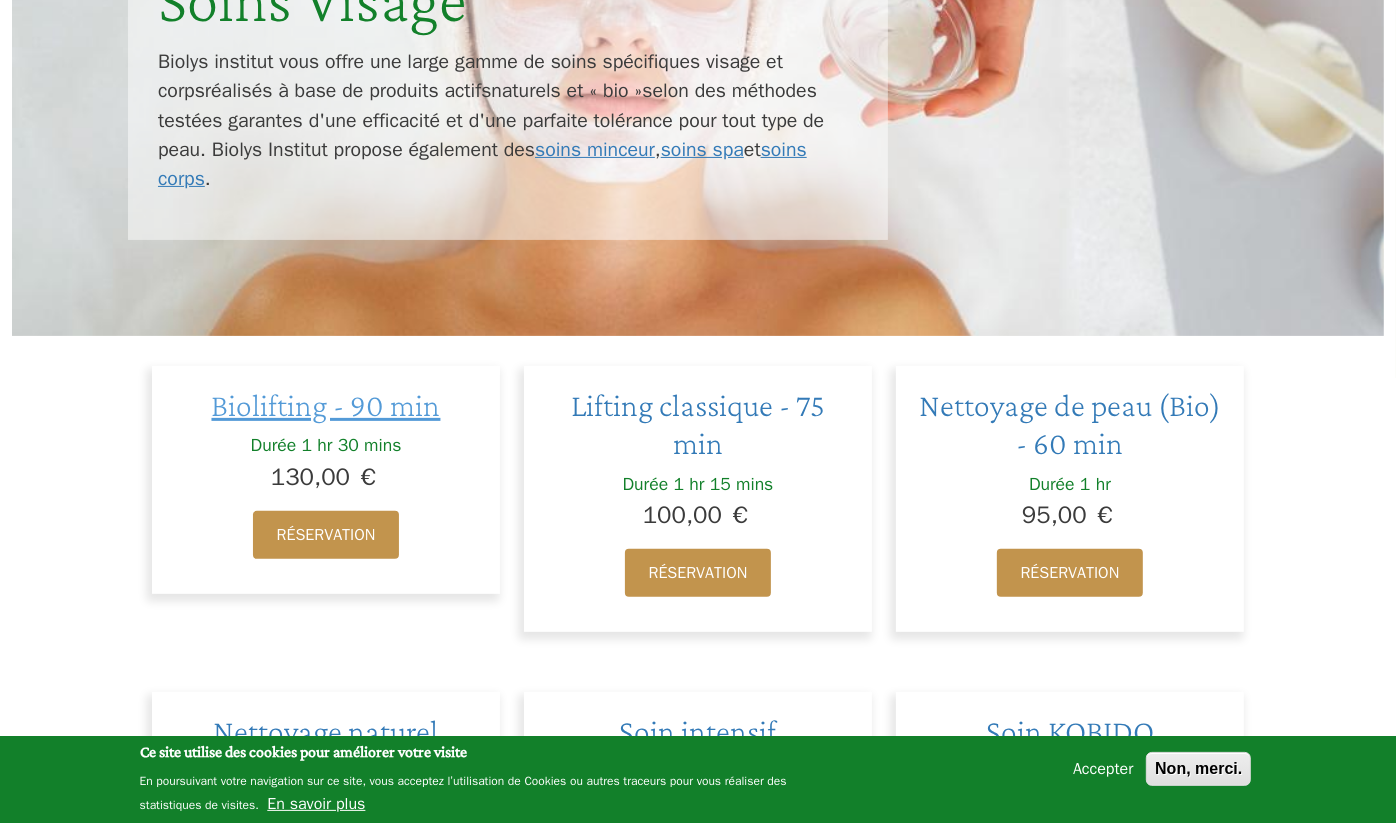 click on "Biolifting - 90 min" at bounding box center (326, 405) 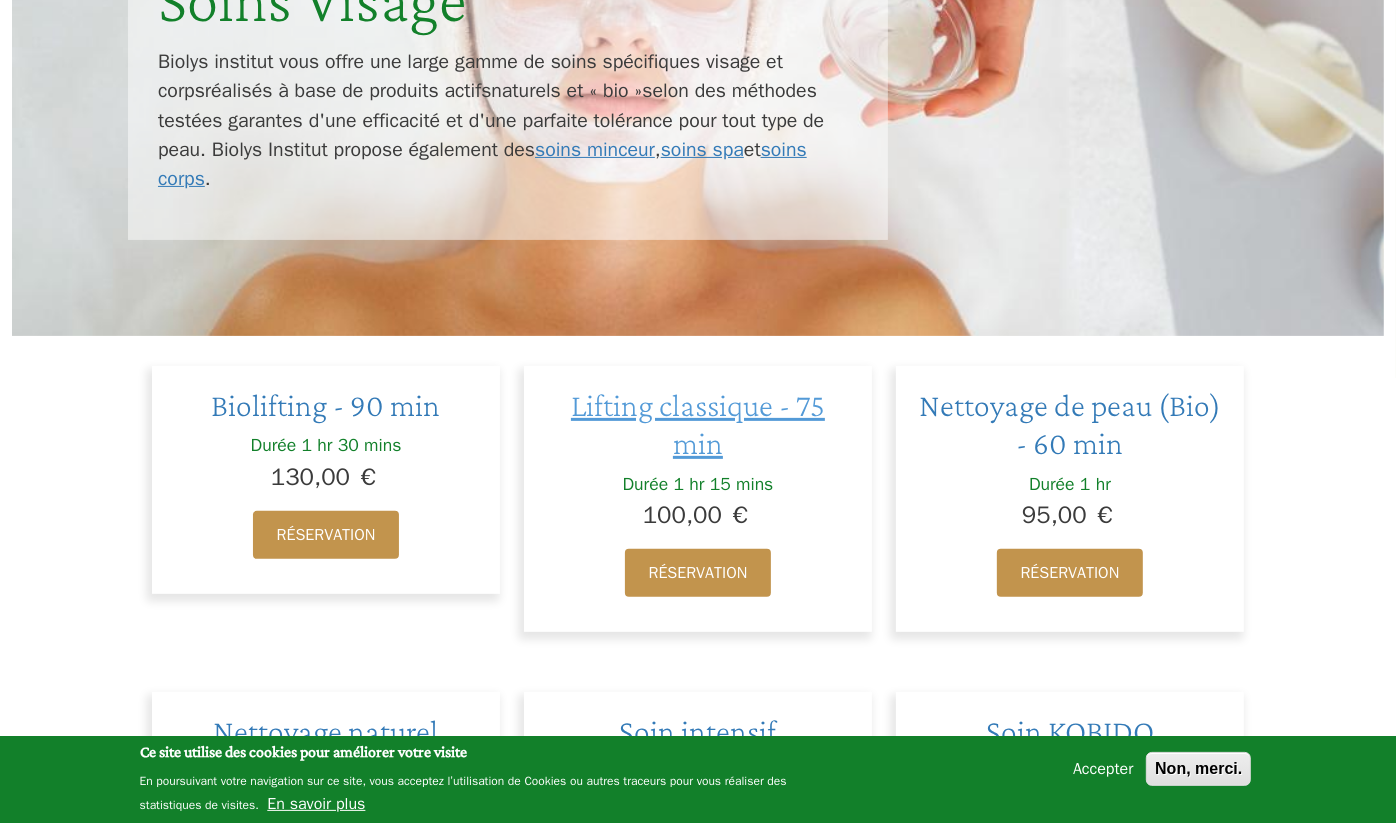 click on "Lifting classique - 75 min" at bounding box center [698, 424] 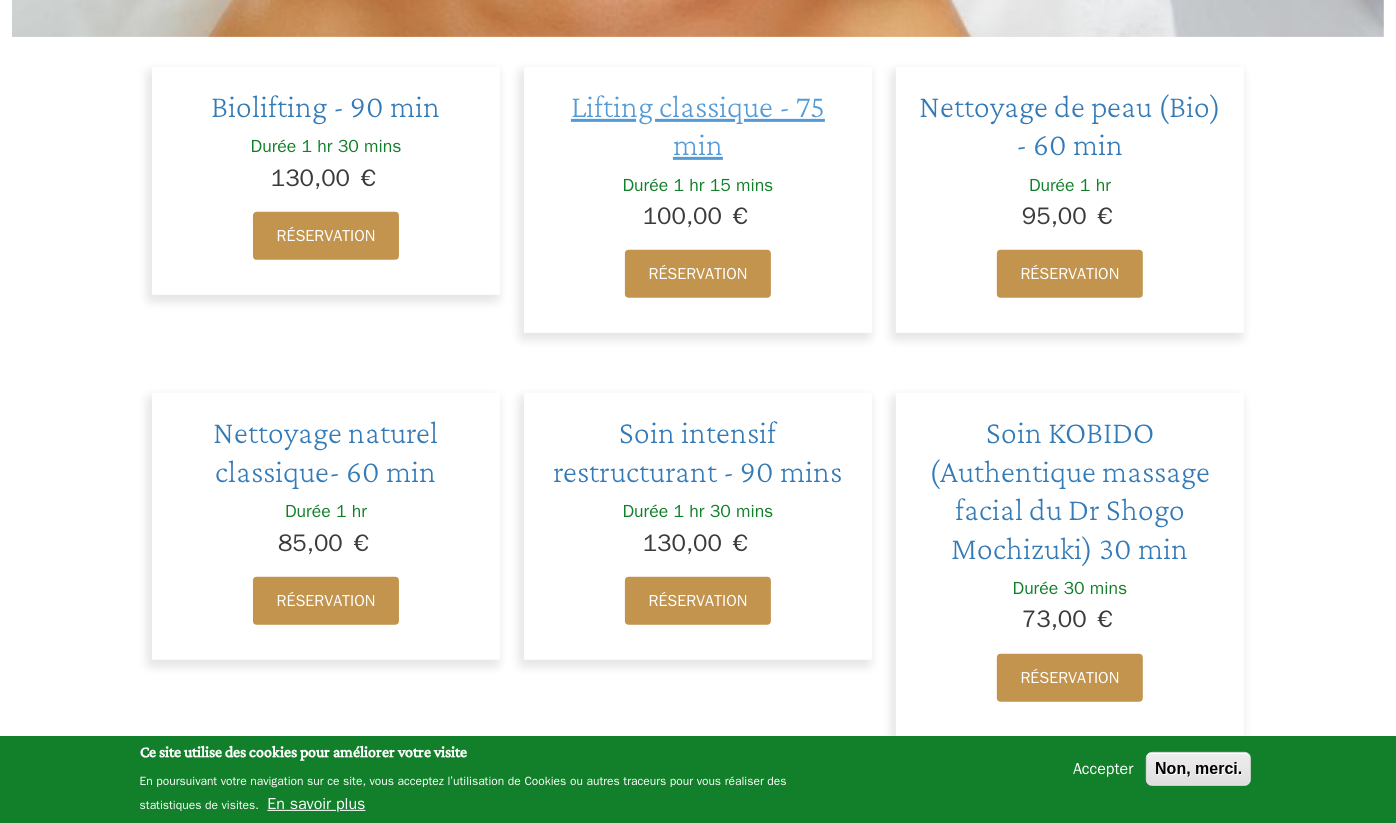 scroll, scrollTop: 685, scrollLeft: 0, axis: vertical 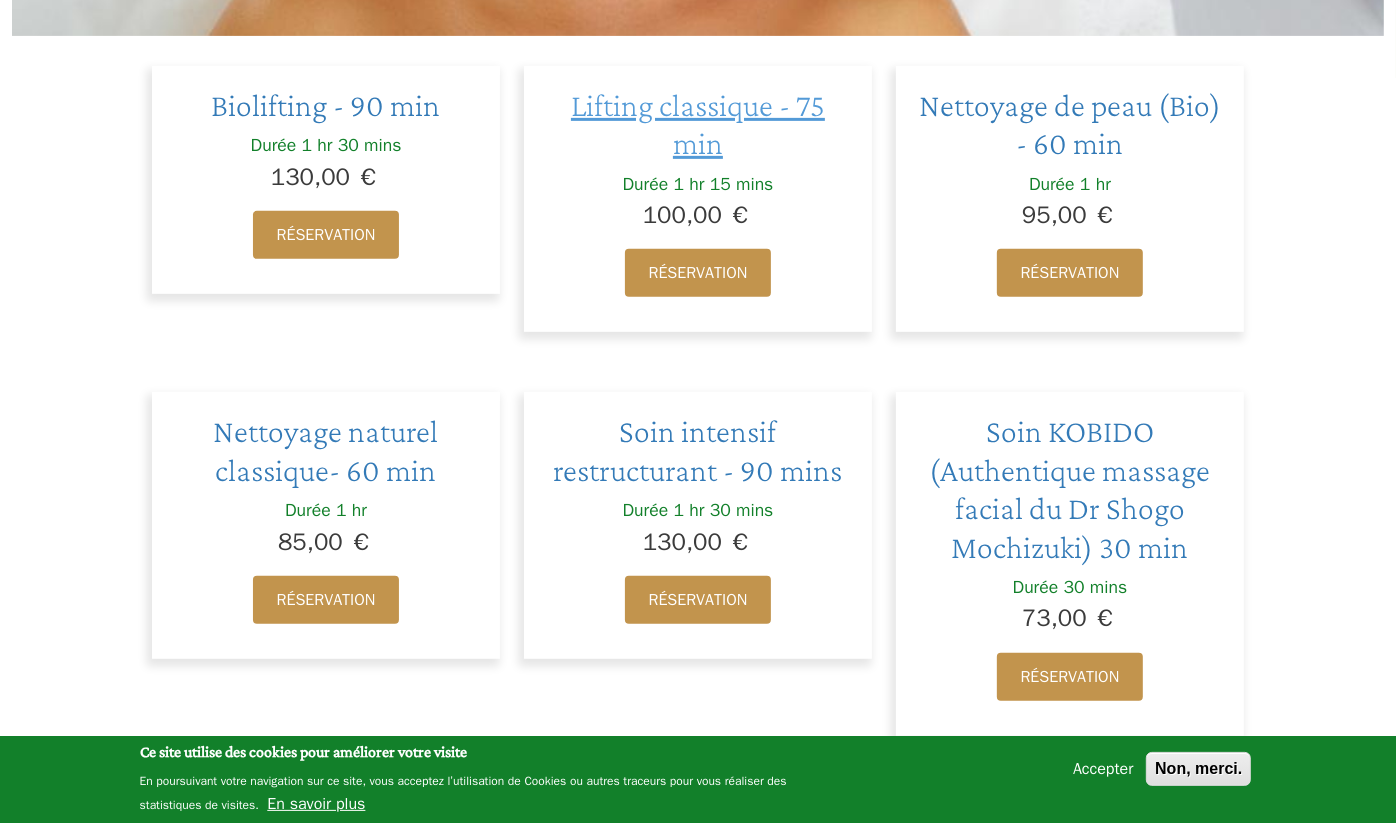 click on "Lifting classique - 75 min" at bounding box center [698, 124] 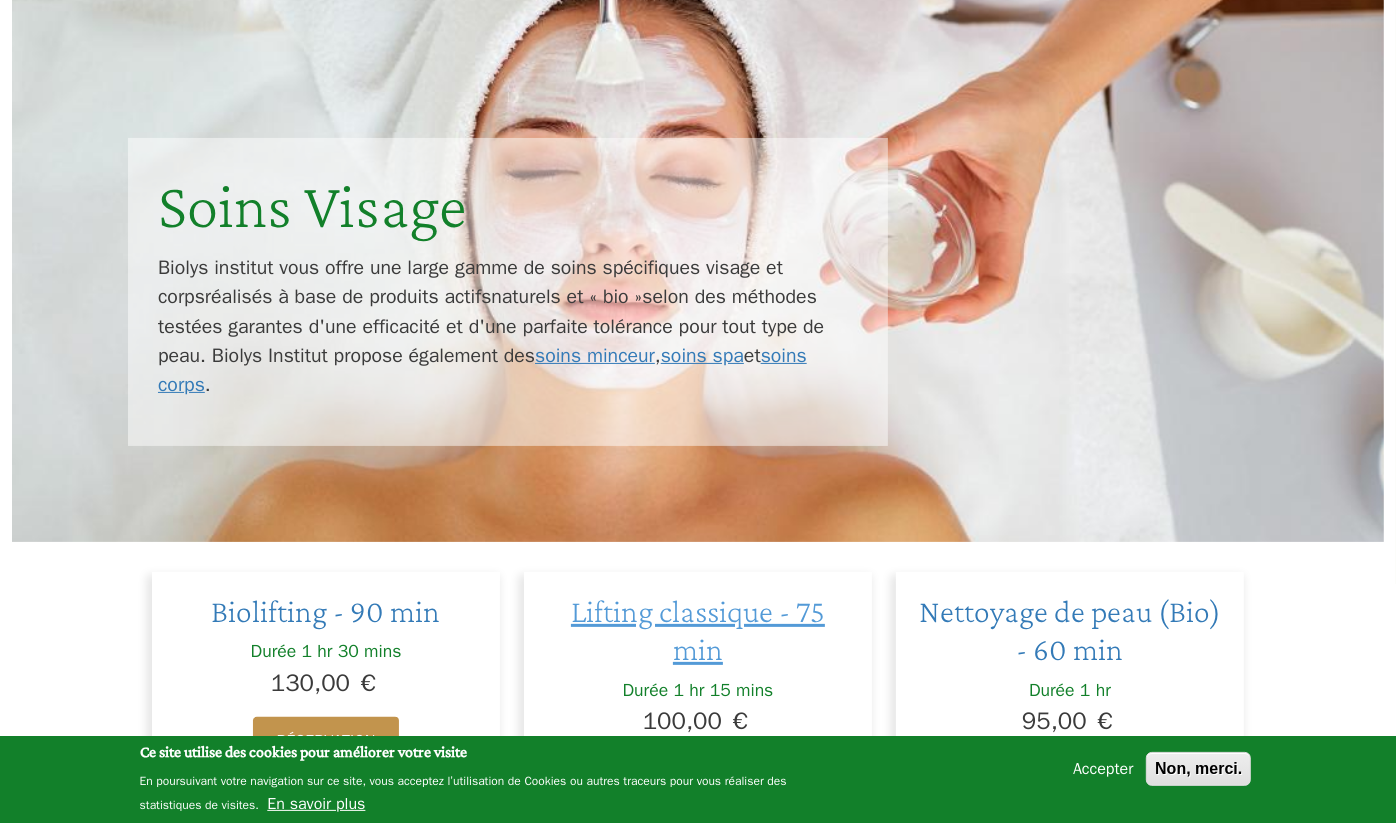 scroll, scrollTop: 0, scrollLeft: 0, axis: both 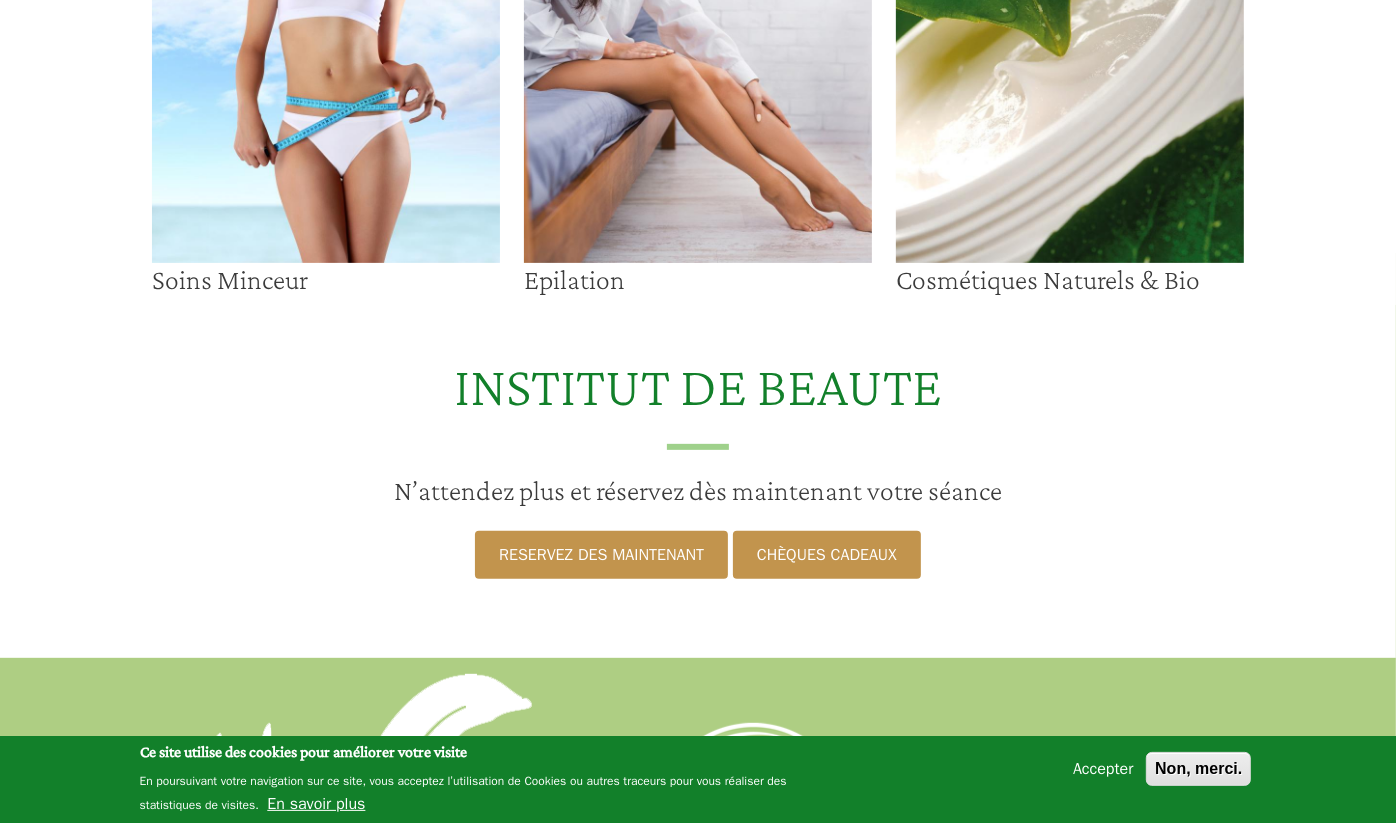 click at bounding box center [698, 123] 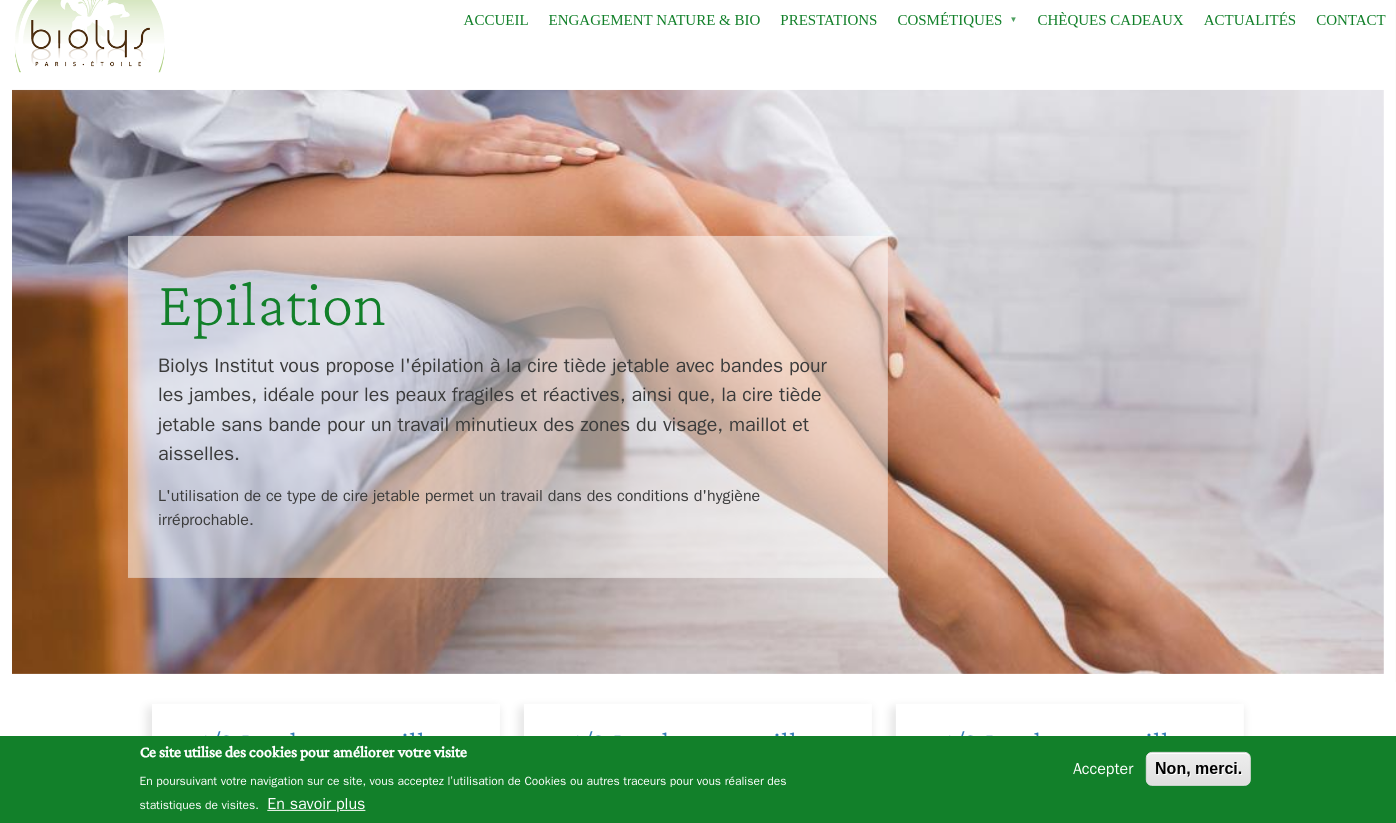 scroll, scrollTop: 0, scrollLeft: 0, axis: both 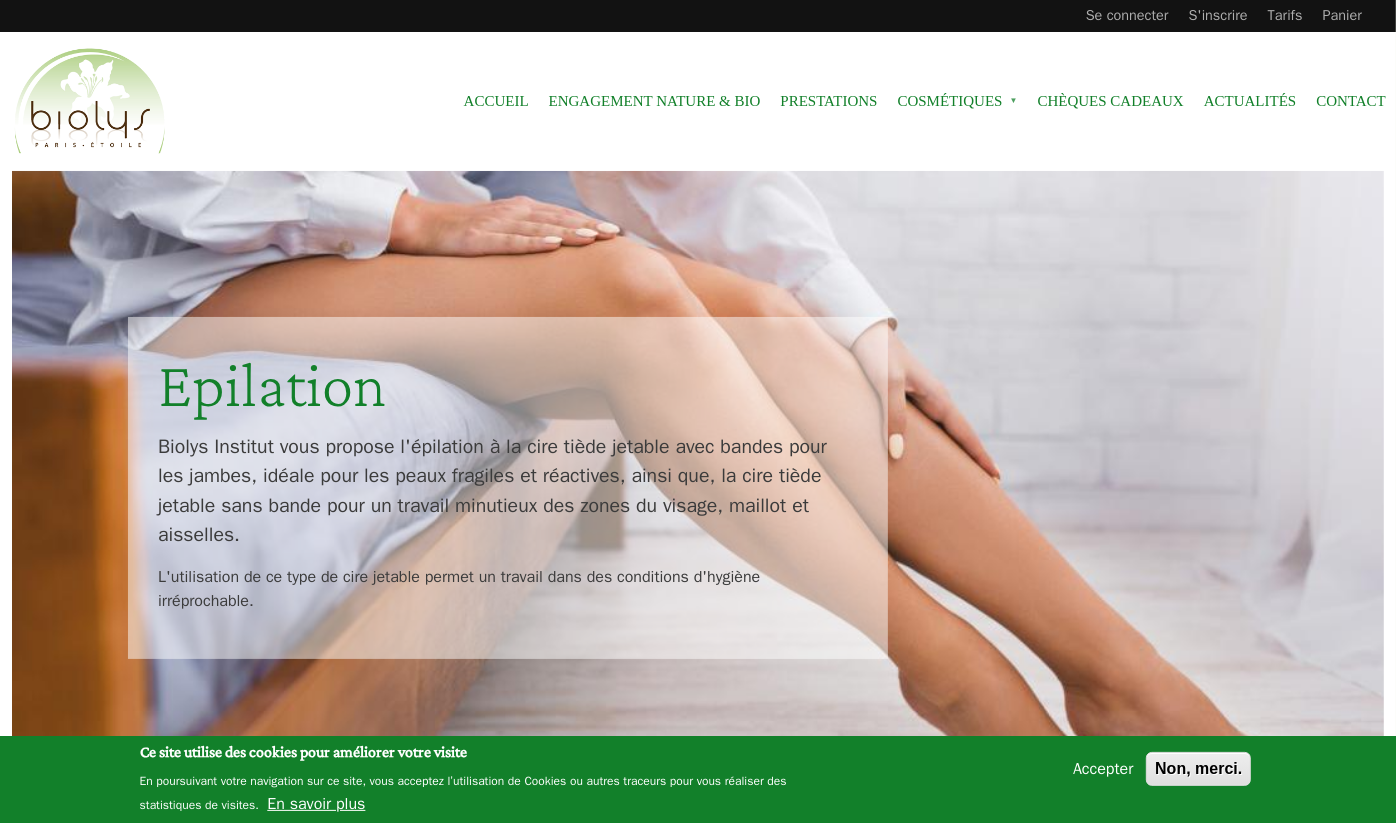 click on "Epilation" at bounding box center [508, 385] 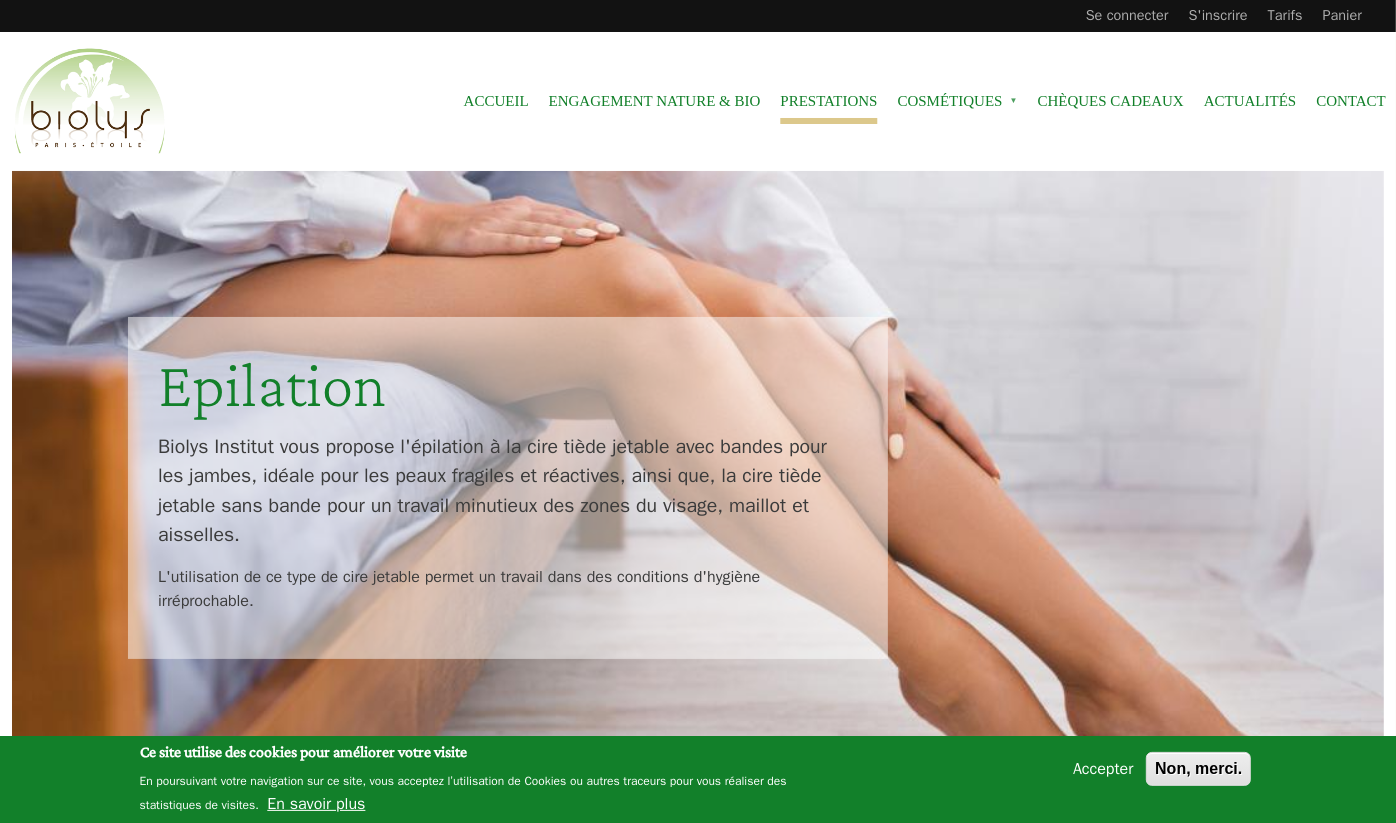 click on "Prestations" at bounding box center (828, 101) 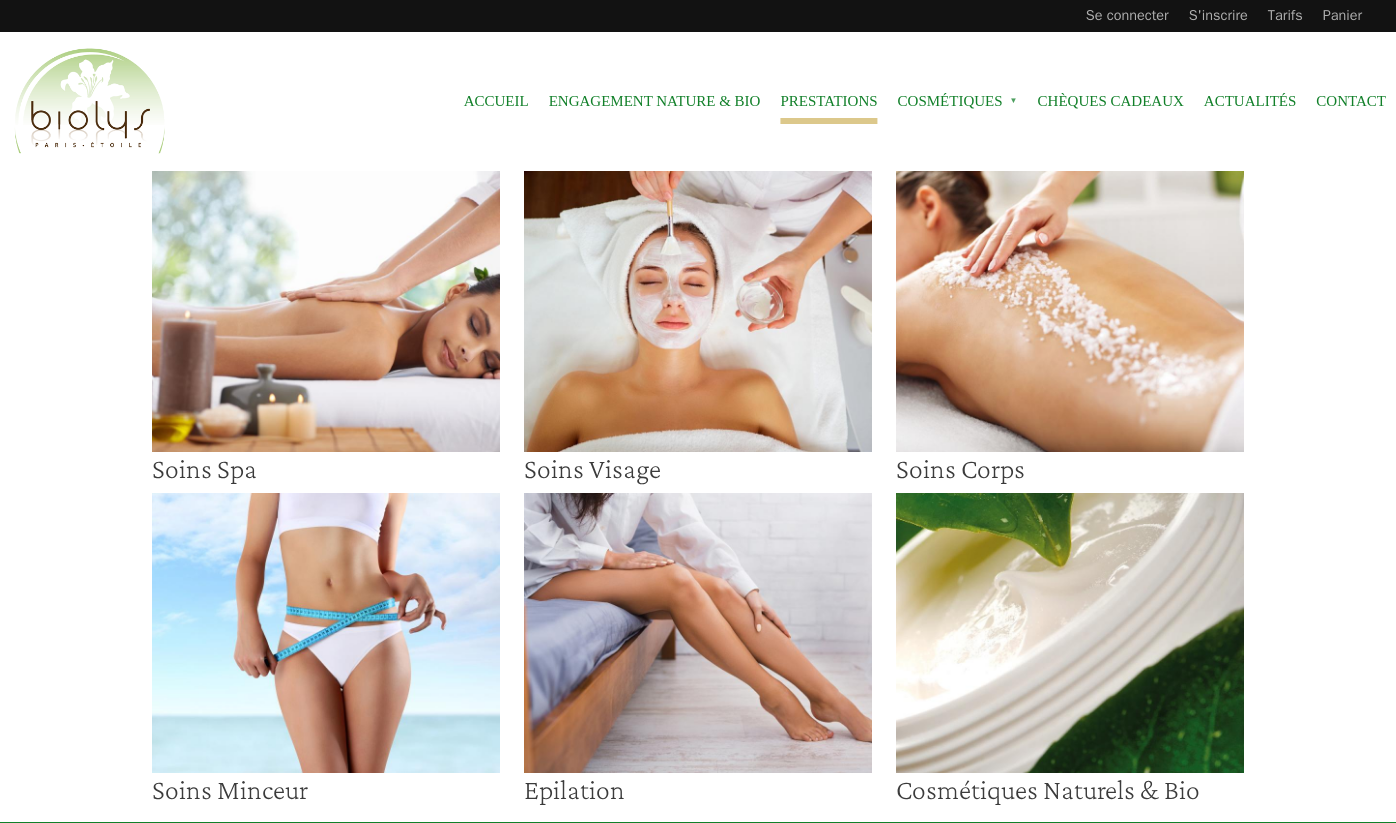 scroll, scrollTop: 0, scrollLeft: 0, axis: both 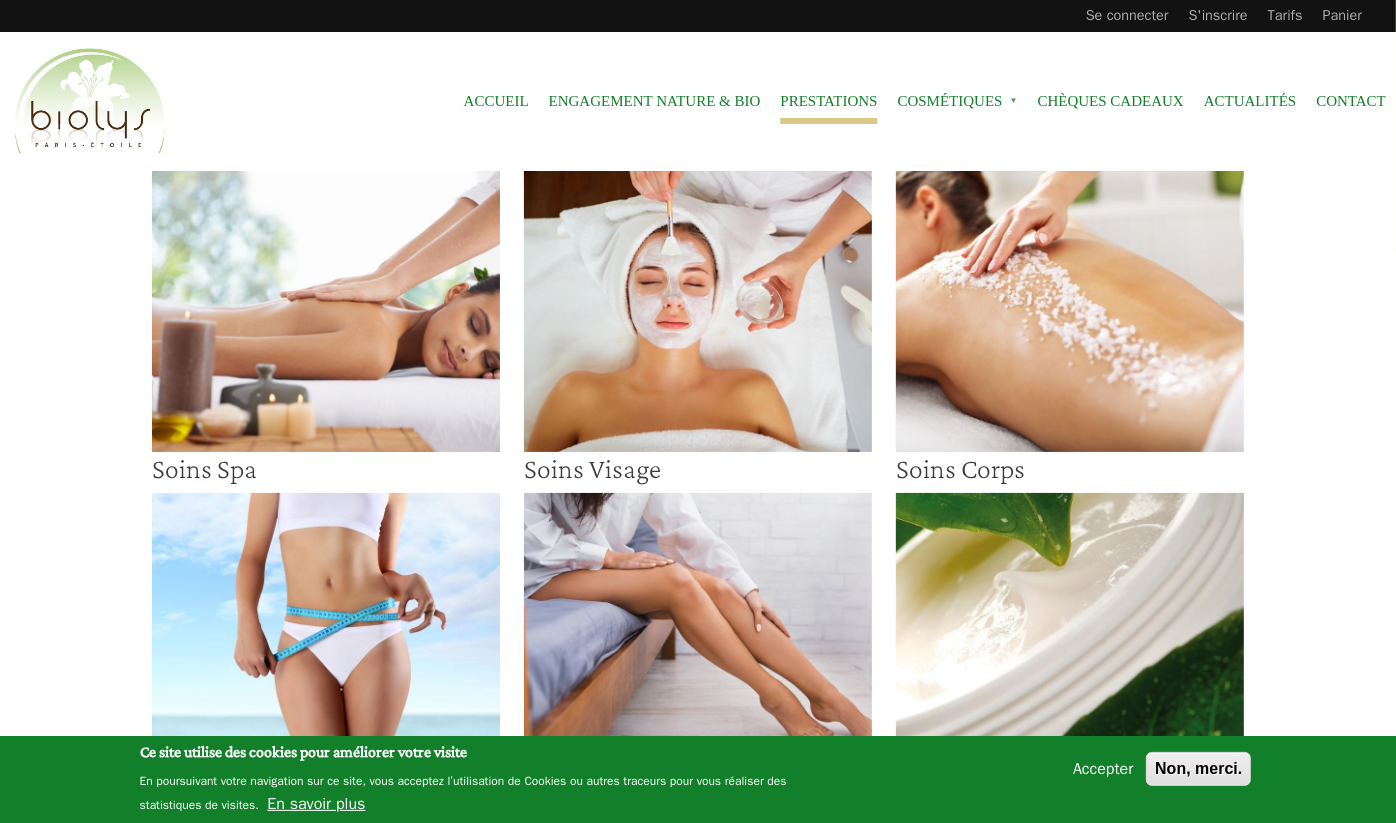 click at bounding box center [698, 311] 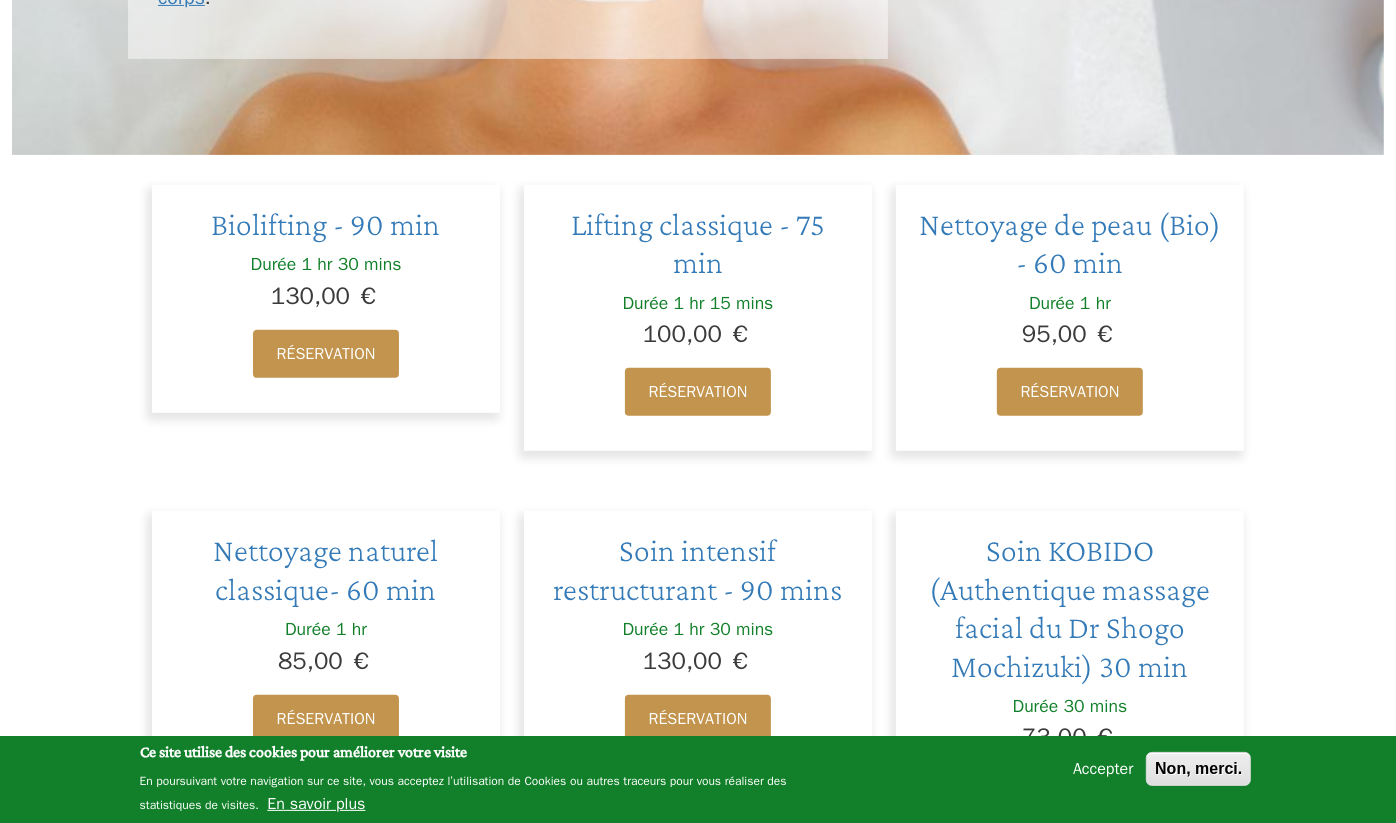 scroll, scrollTop: 567, scrollLeft: 0, axis: vertical 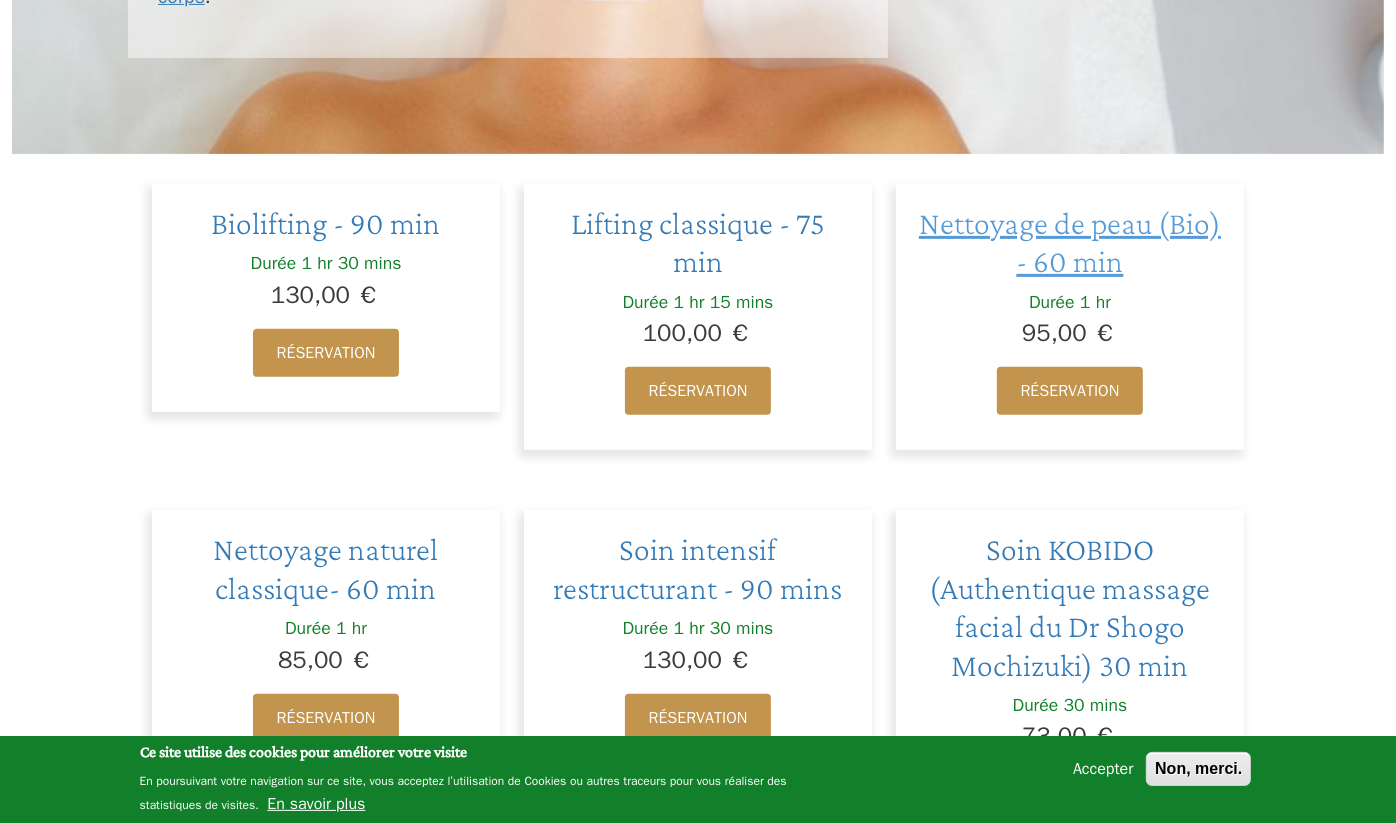 click on "Nettoyage de peau (Bio) - 60 min" at bounding box center [1070, 242] 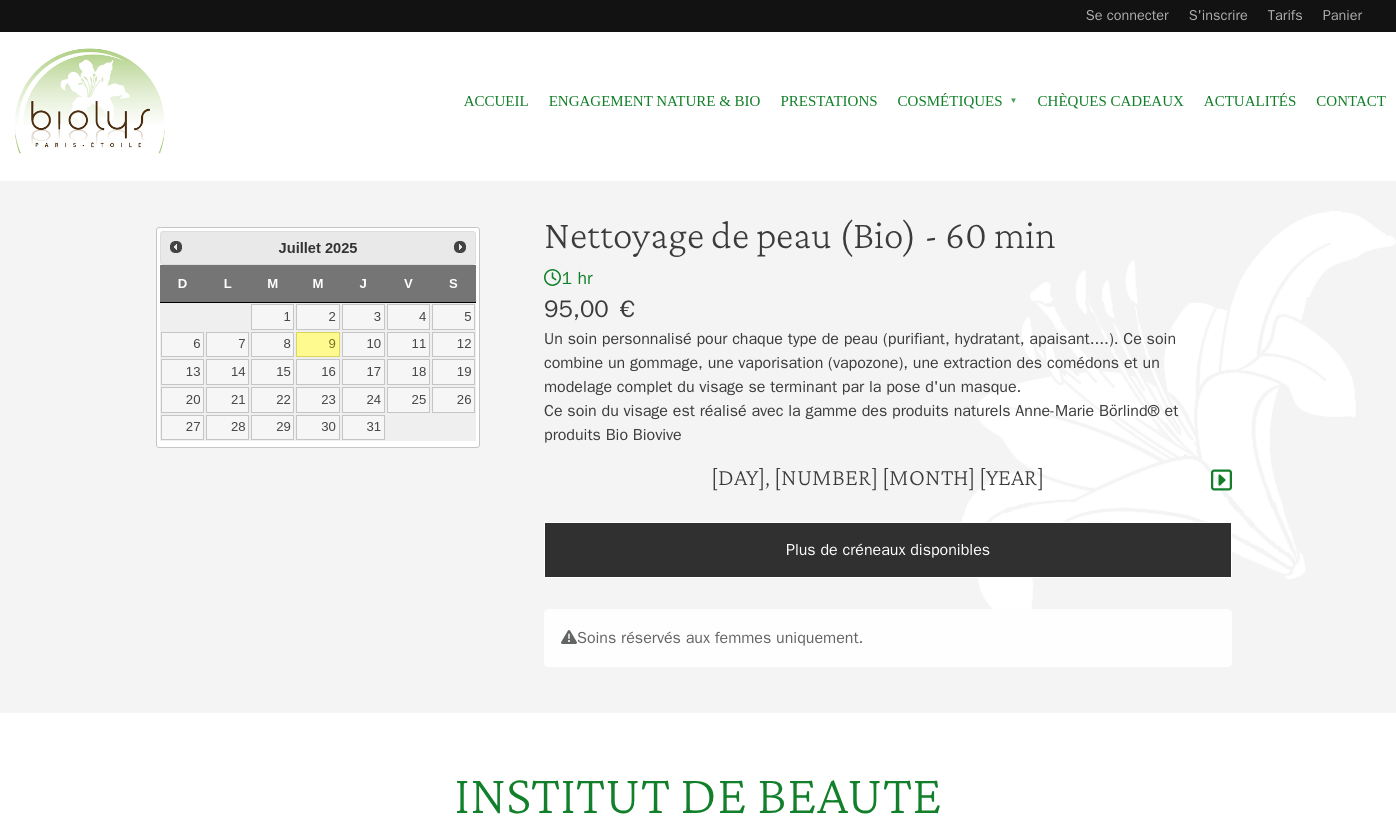 scroll, scrollTop: 0, scrollLeft: 0, axis: both 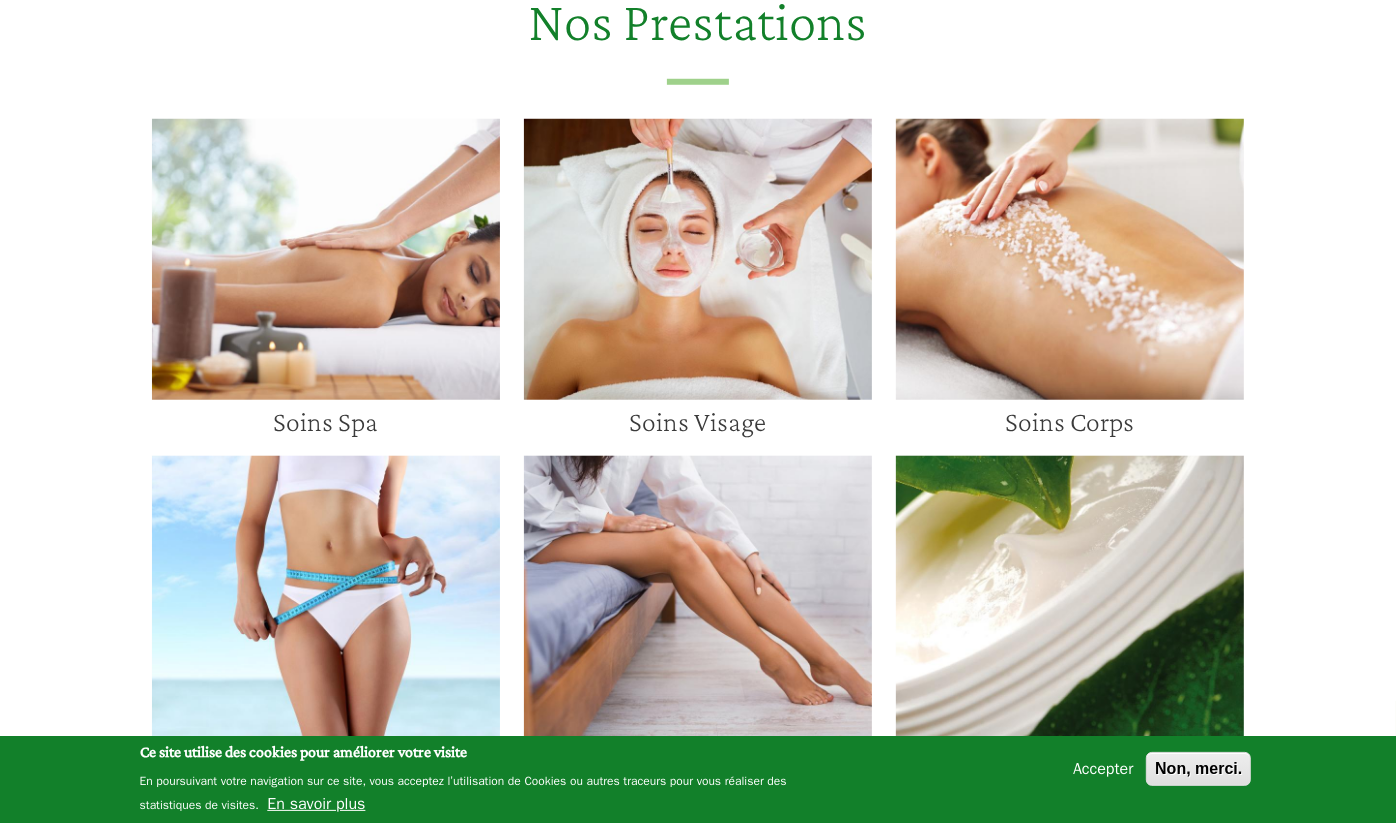 click on "Soins Visage" at bounding box center (326, 422) 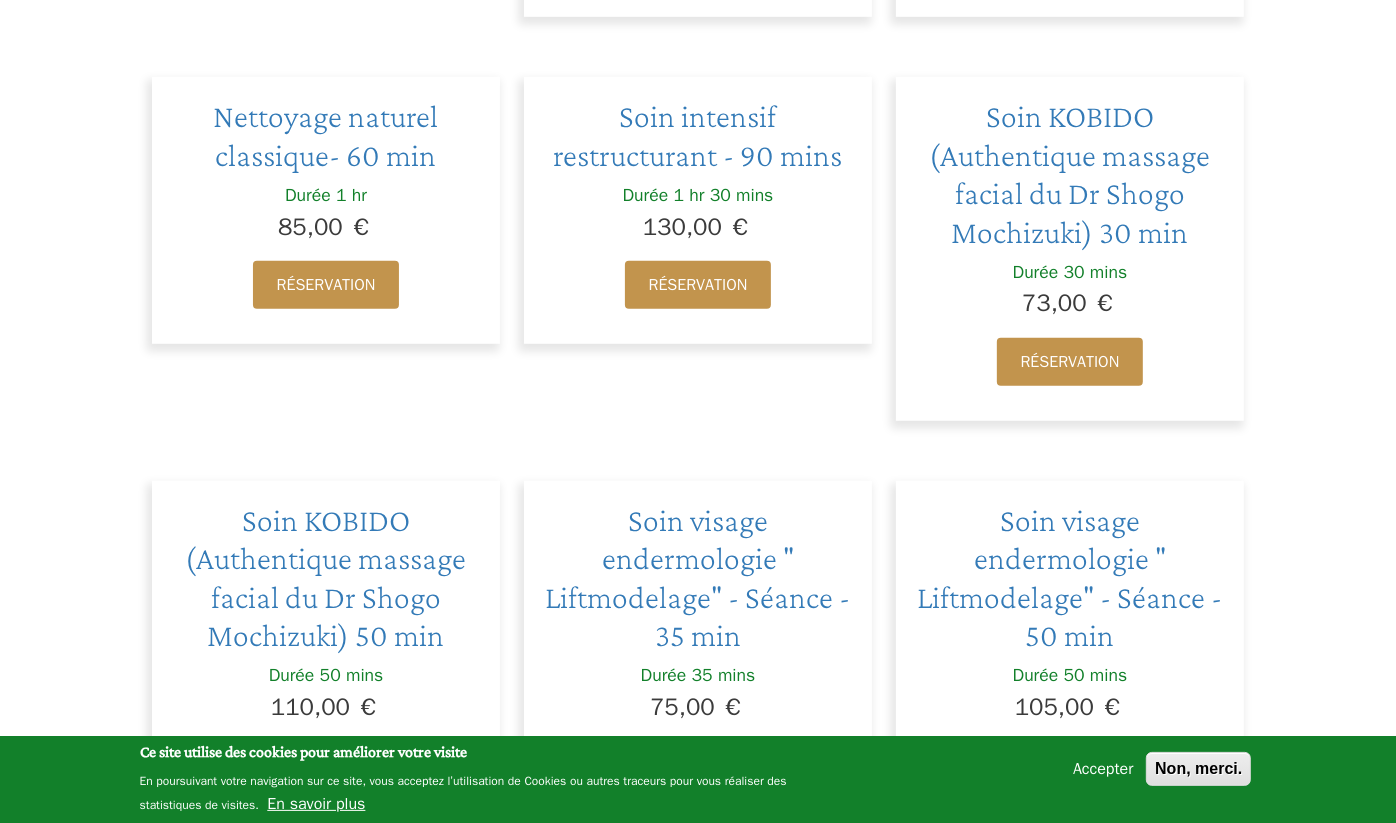scroll, scrollTop: 1000, scrollLeft: 0, axis: vertical 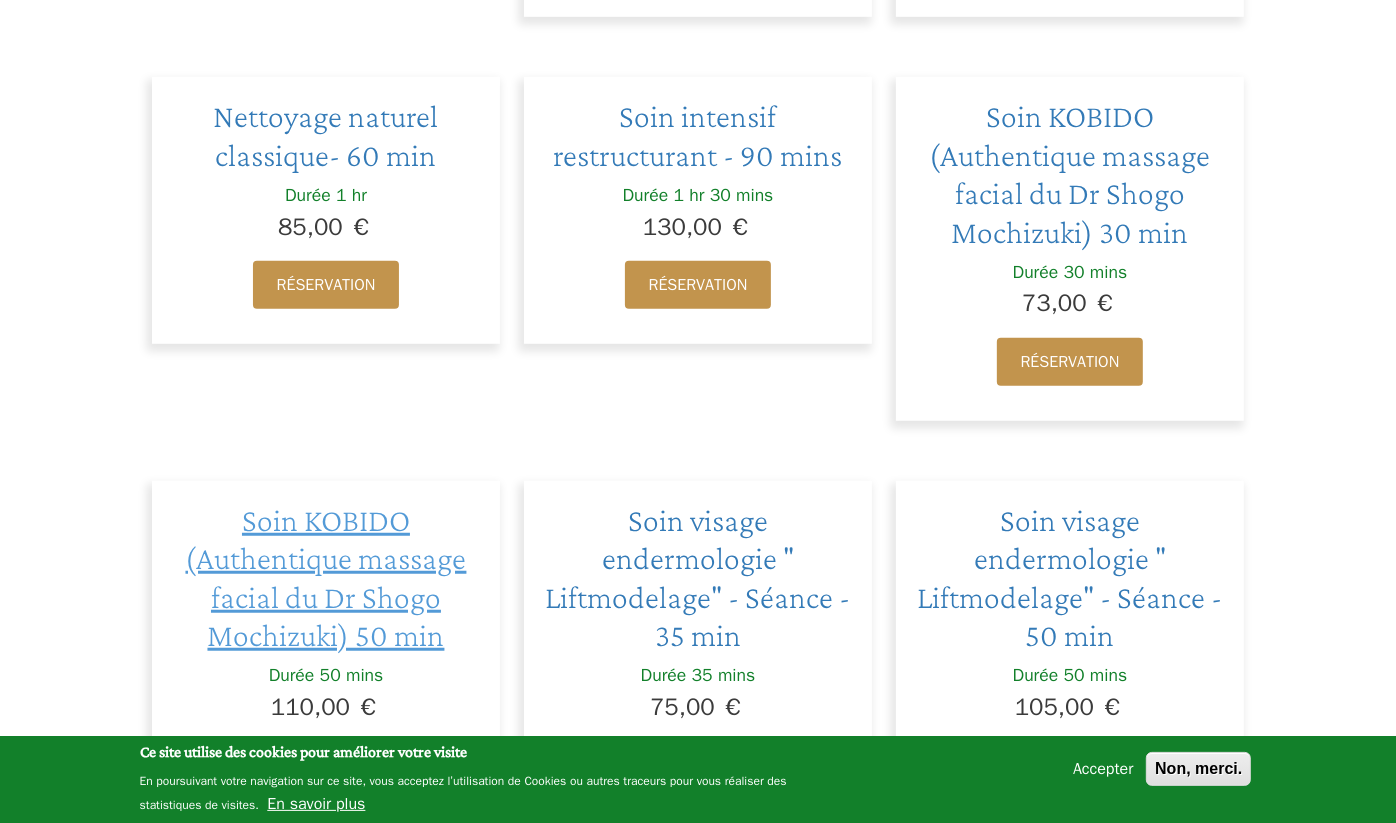 click on "Soin KOBIDO (Authentique massage facial du Dr Shogo Mochizuki) 50 min" at bounding box center [326, 577] 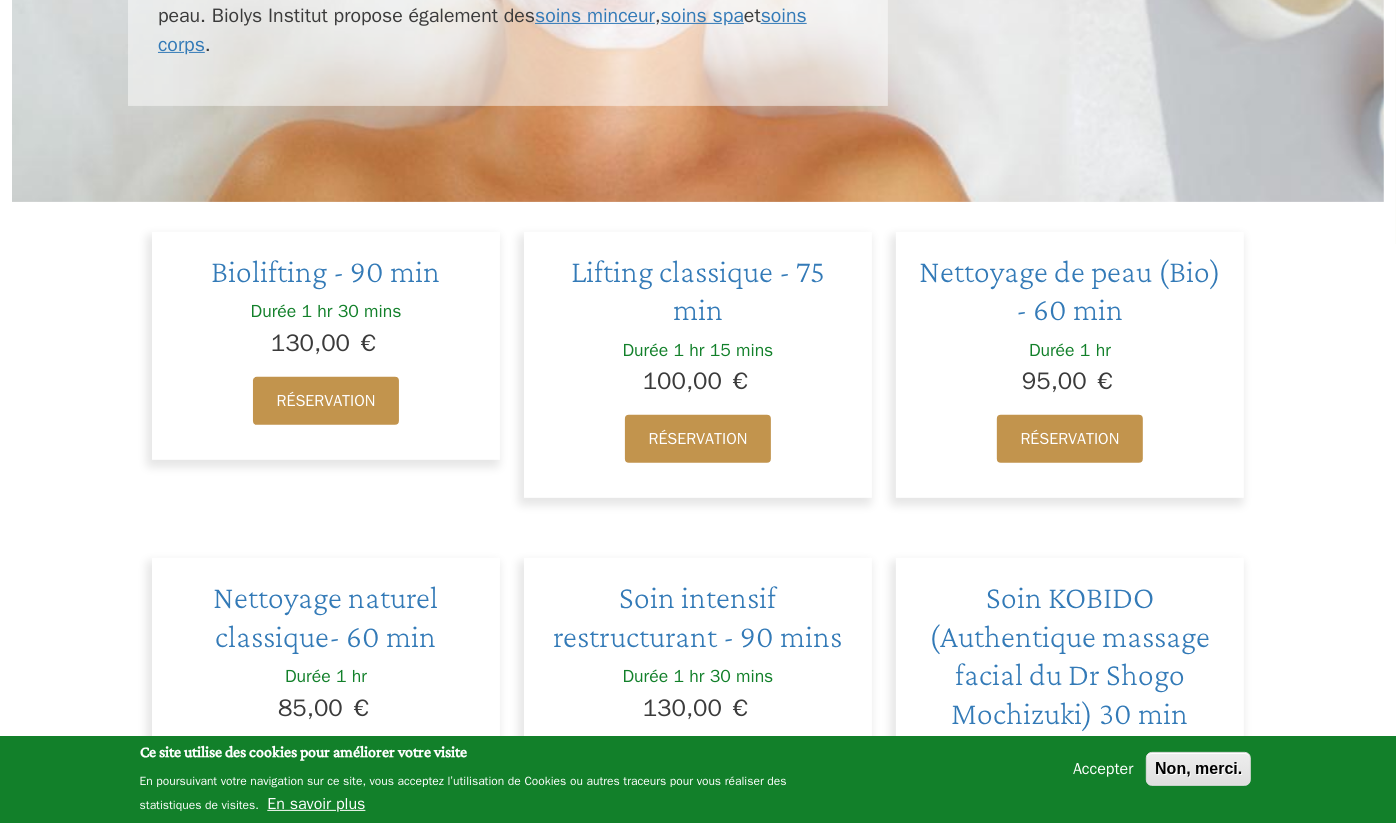 scroll, scrollTop: 513, scrollLeft: 0, axis: vertical 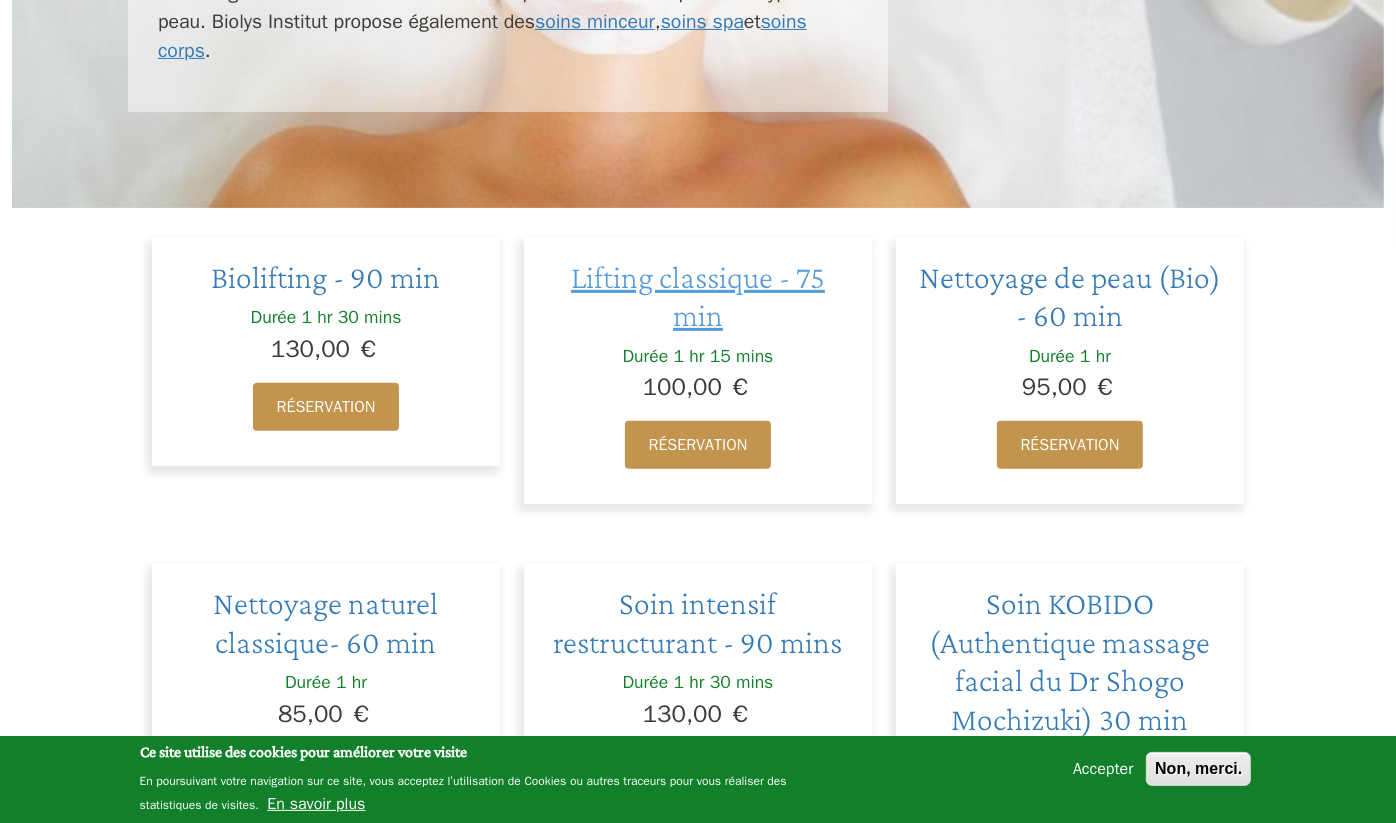 click on "Lifting classique - 75 min" at bounding box center [698, 296] 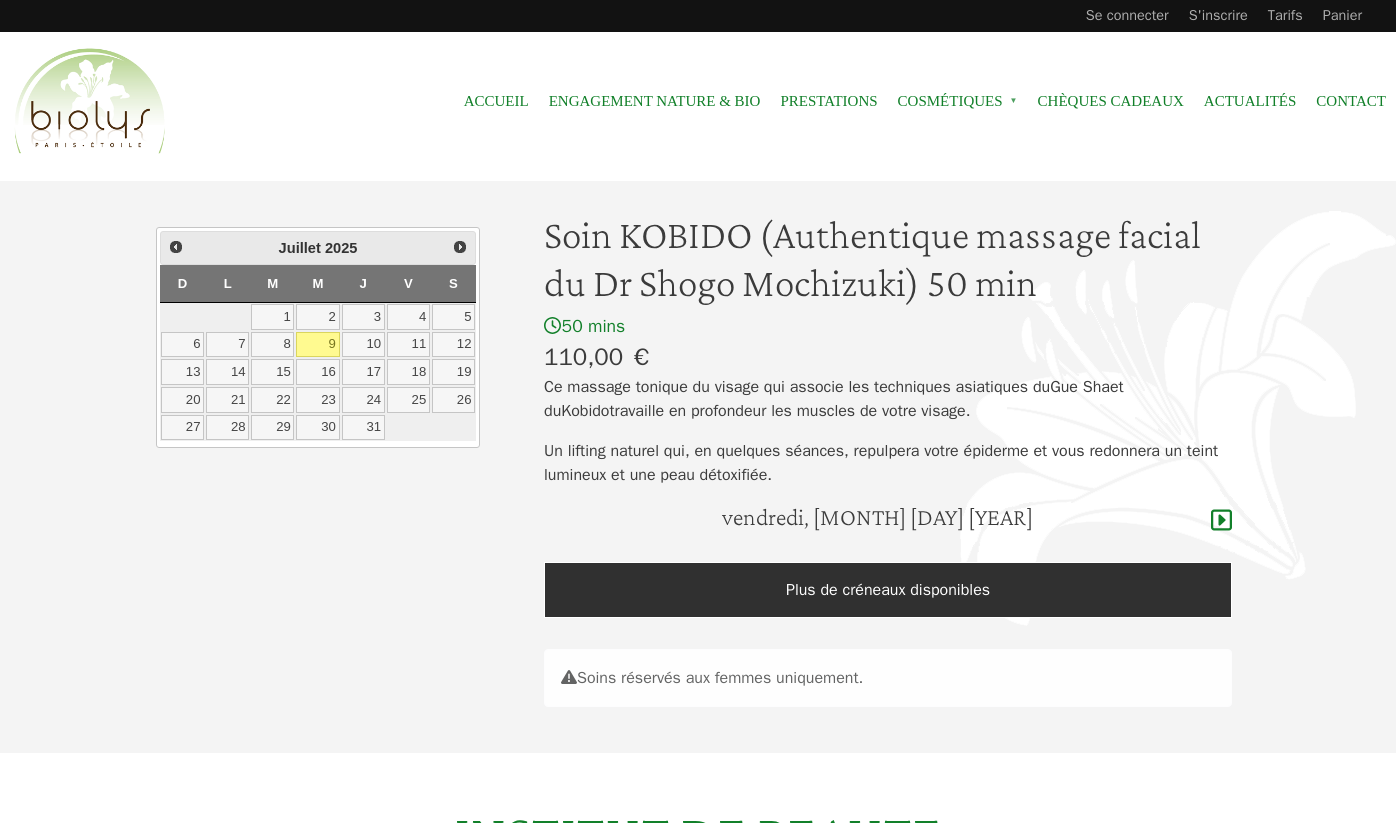 scroll, scrollTop: 0, scrollLeft: 0, axis: both 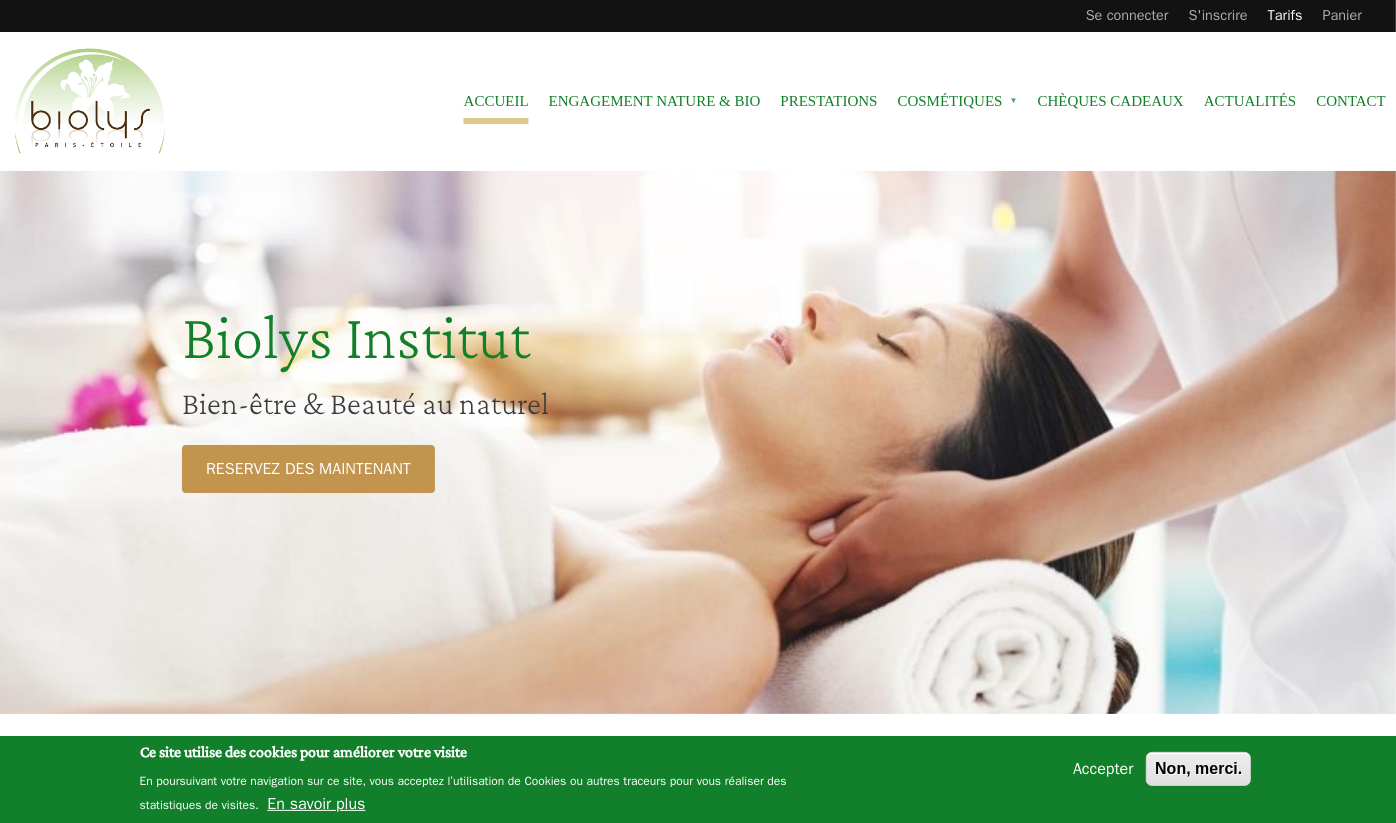 click on "Tarifs" at bounding box center [1285, 16] 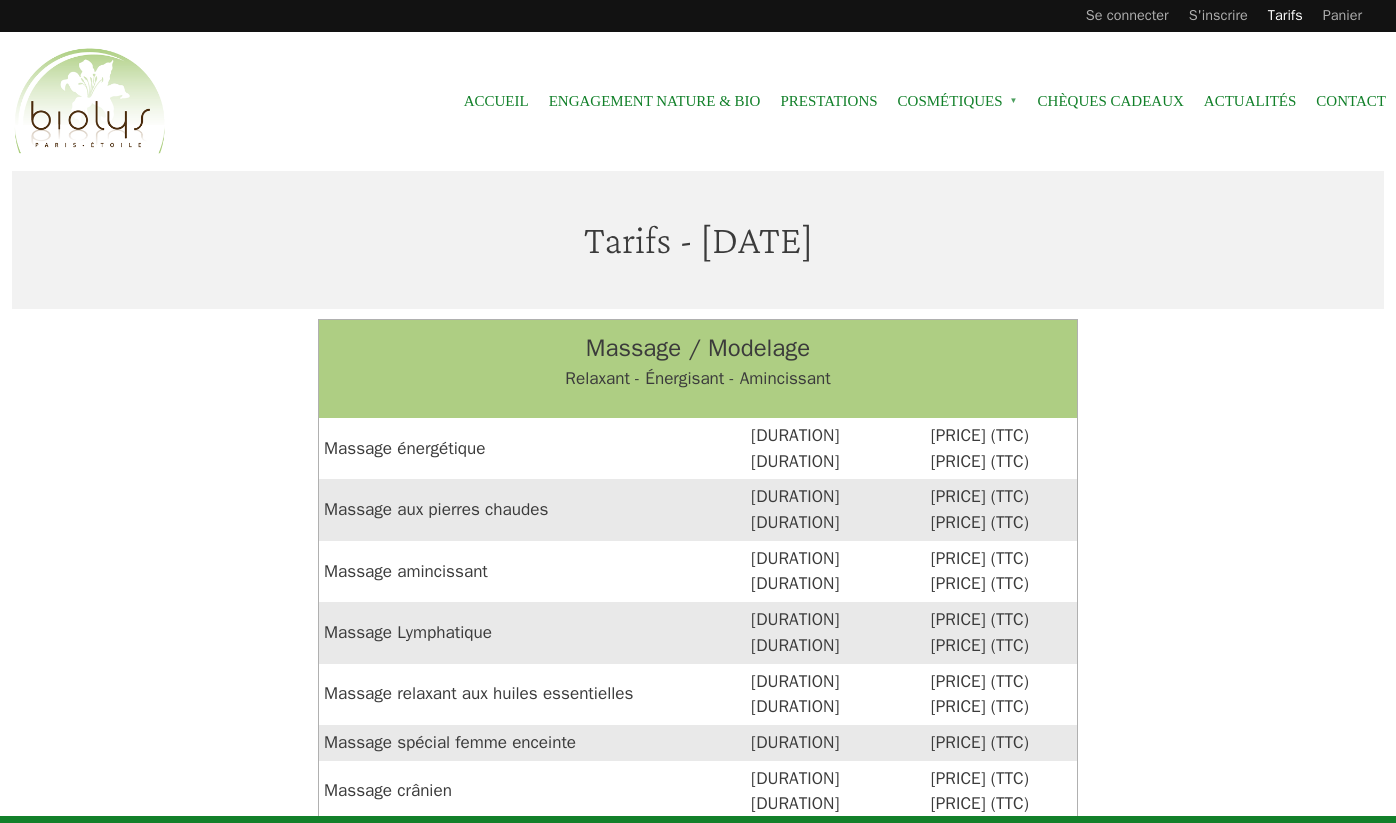 scroll, scrollTop: 0, scrollLeft: 0, axis: both 